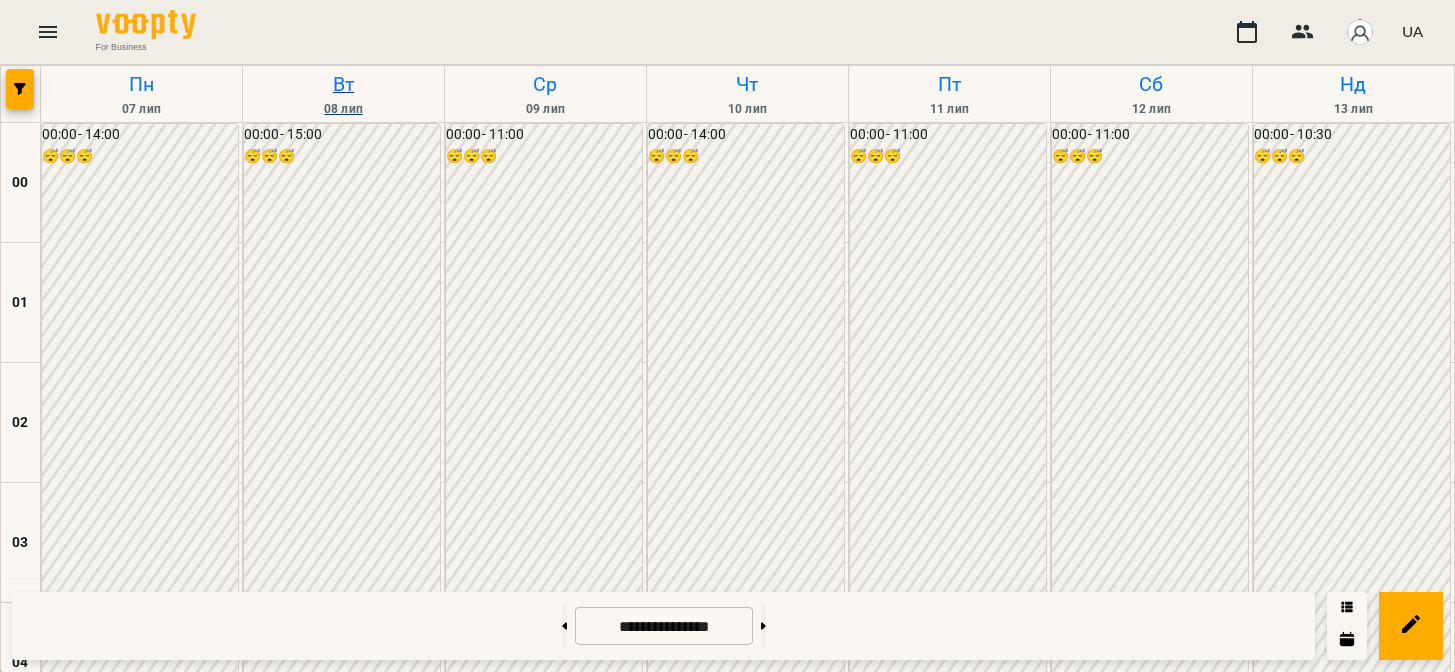 scroll, scrollTop: 0, scrollLeft: 0, axis: both 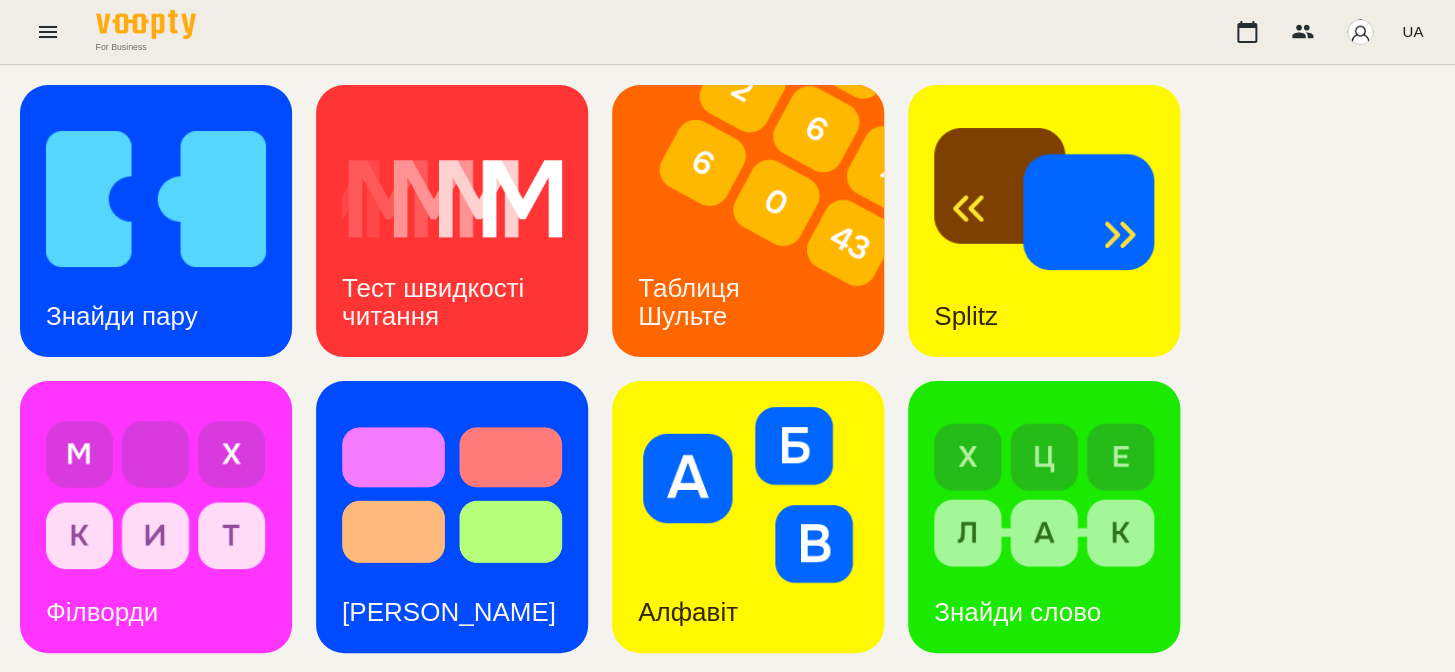 click at bounding box center [1057, 1109] 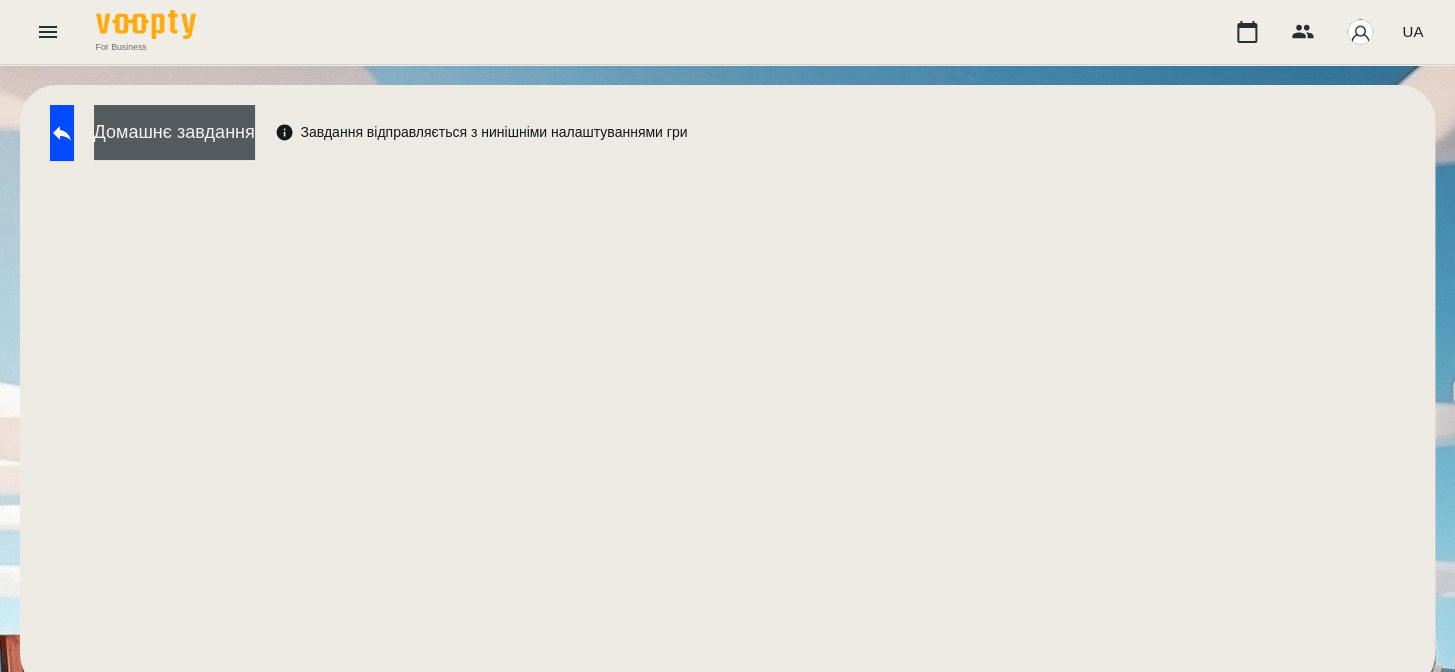 click on "Домашнє завдання" at bounding box center (174, 132) 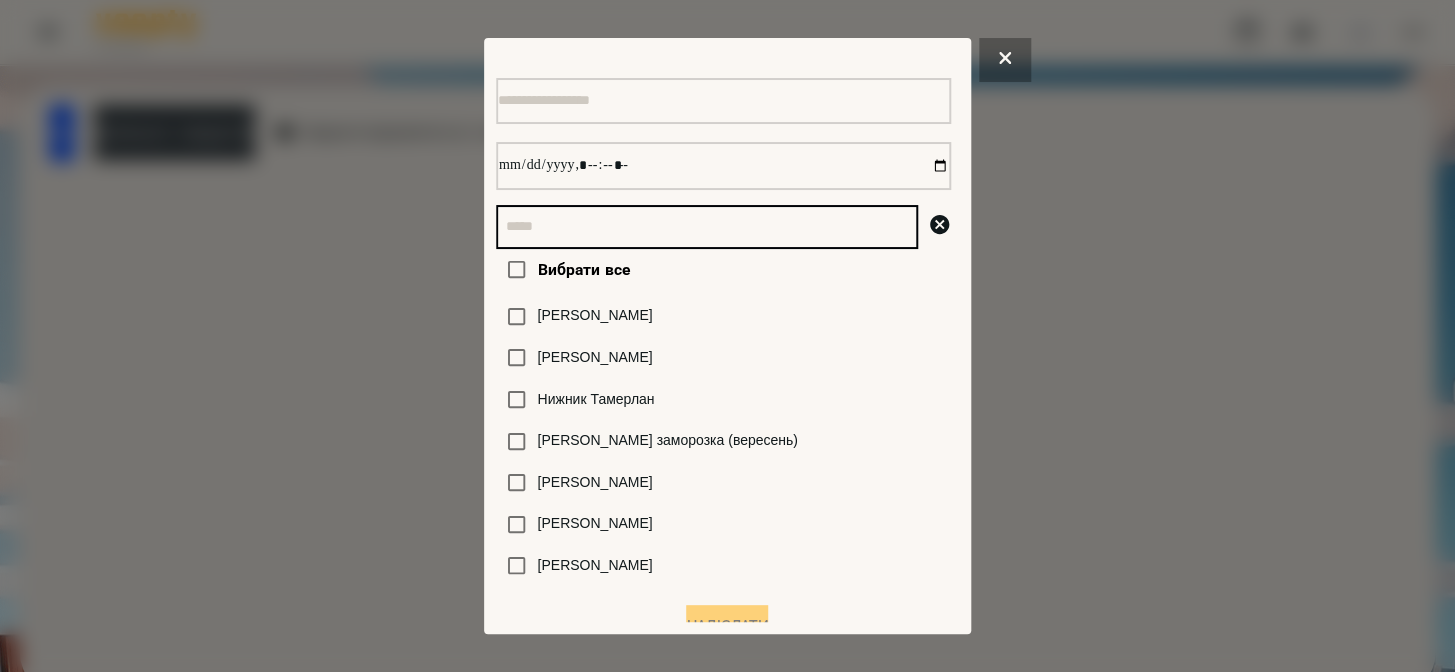 click at bounding box center [707, 227] 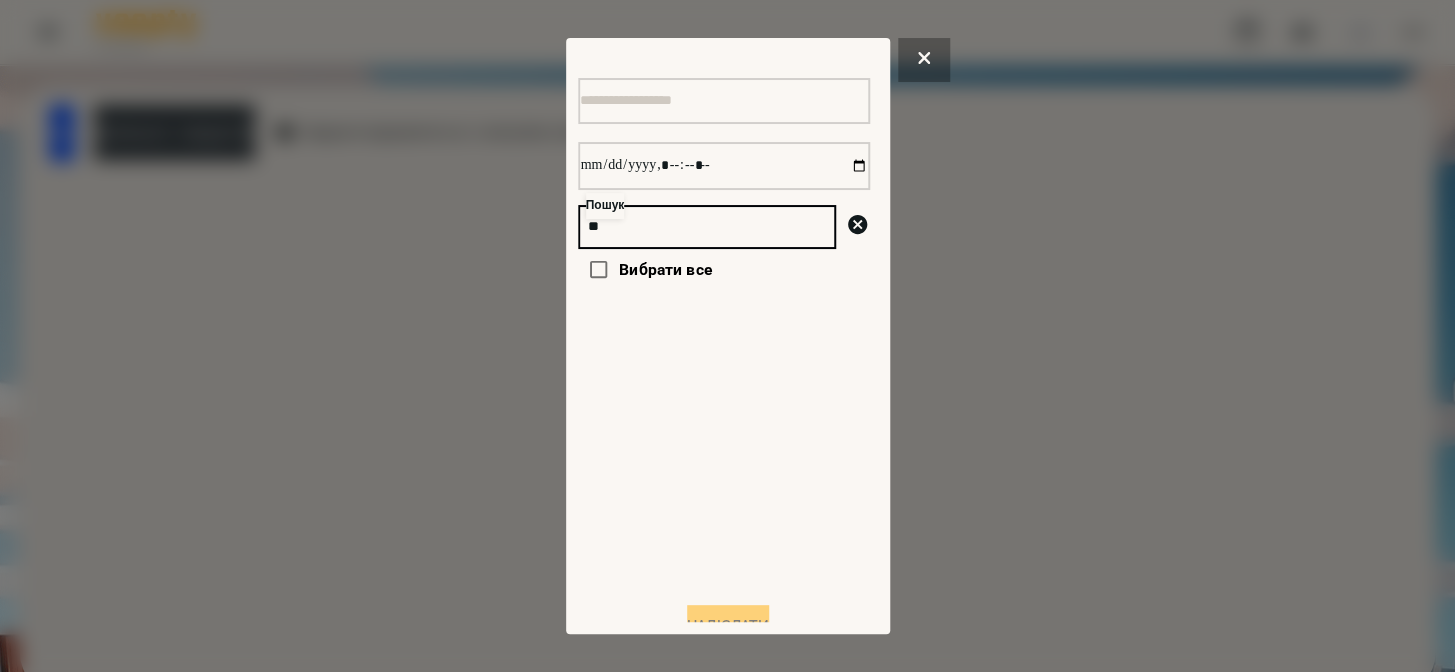 type on "*" 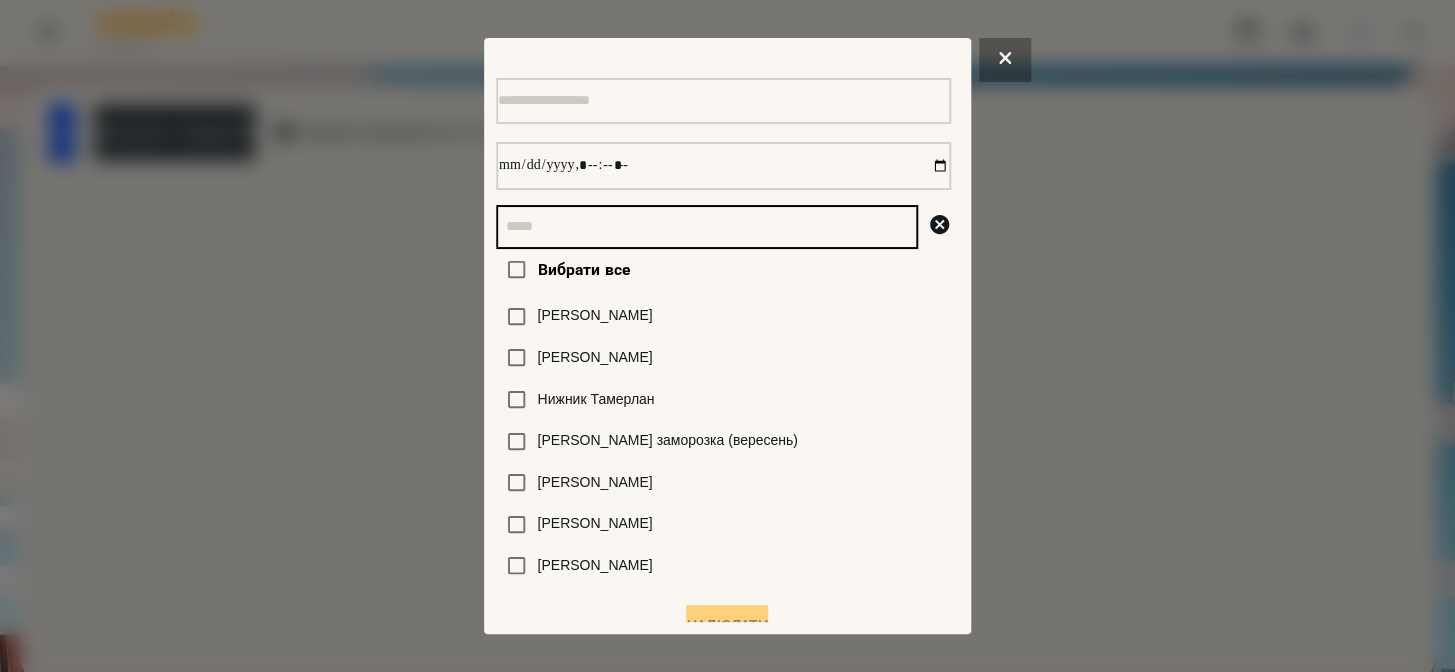 click at bounding box center (707, 227) 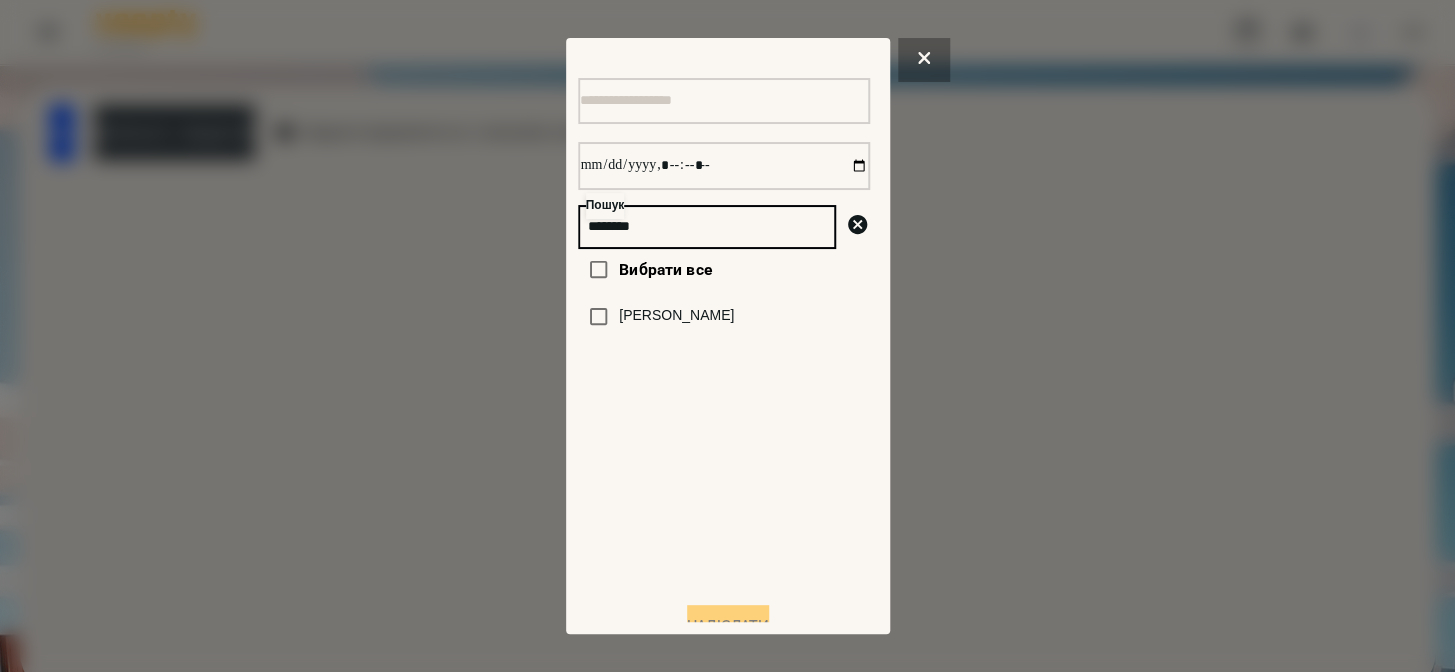 type on "********" 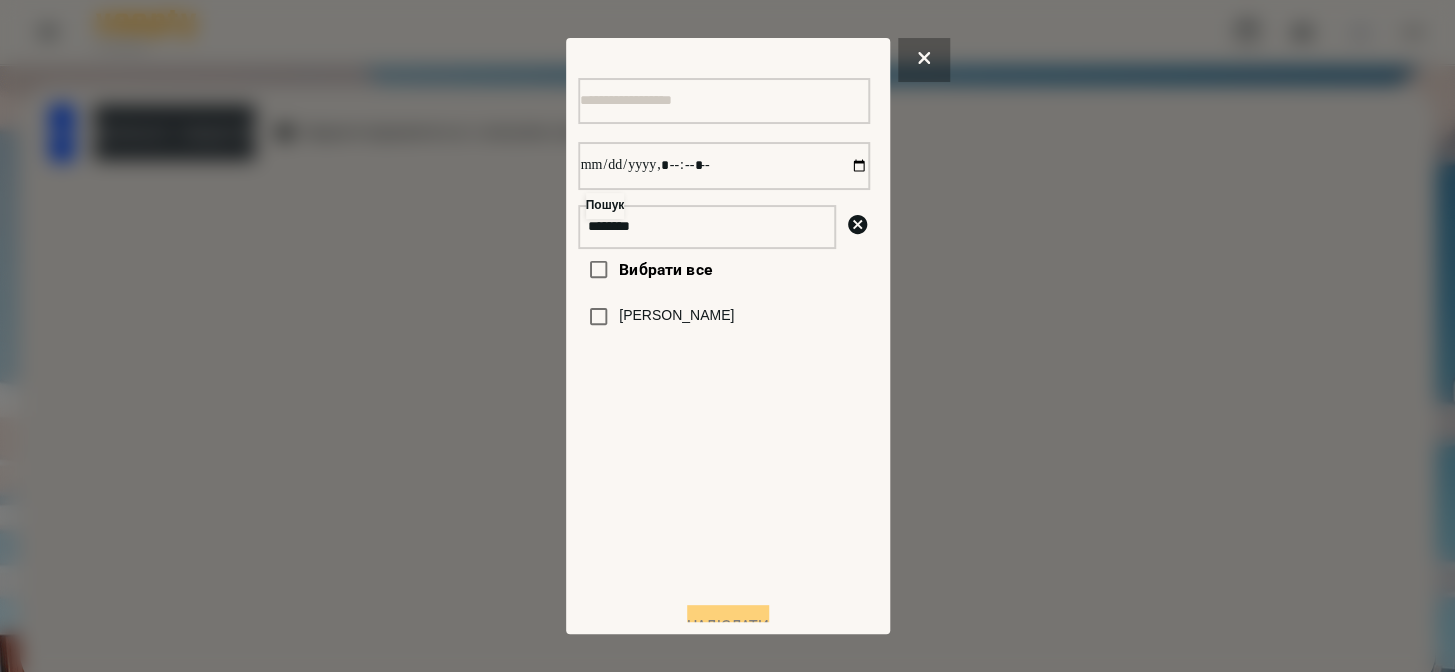 click on "[PERSON_NAME]" at bounding box center (676, 316) 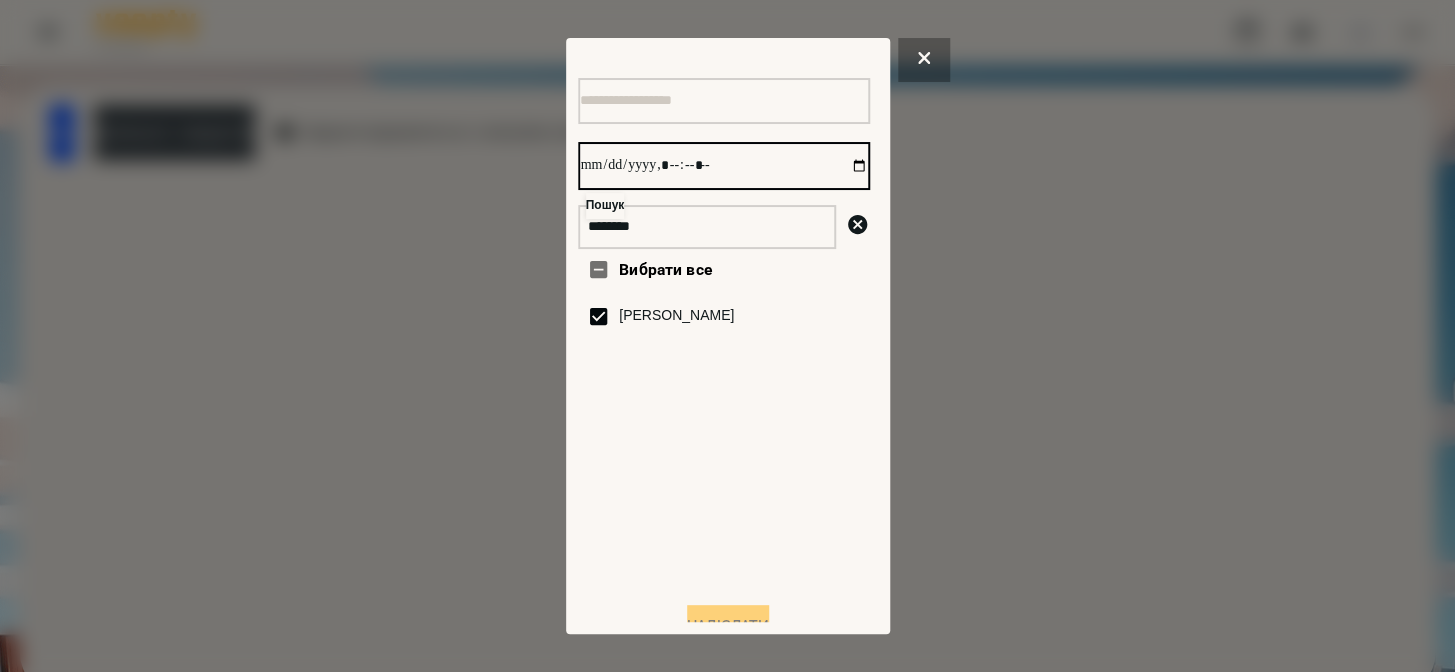 click at bounding box center (724, 166) 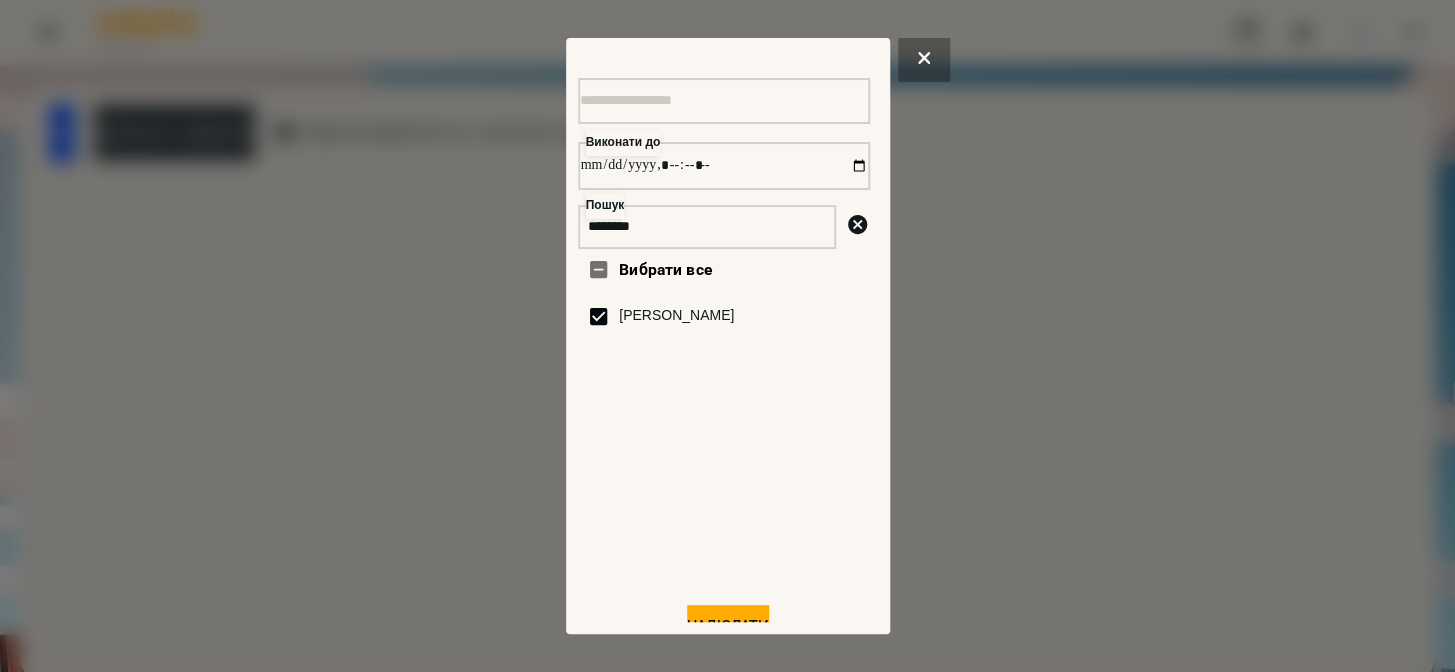 type on "**********" 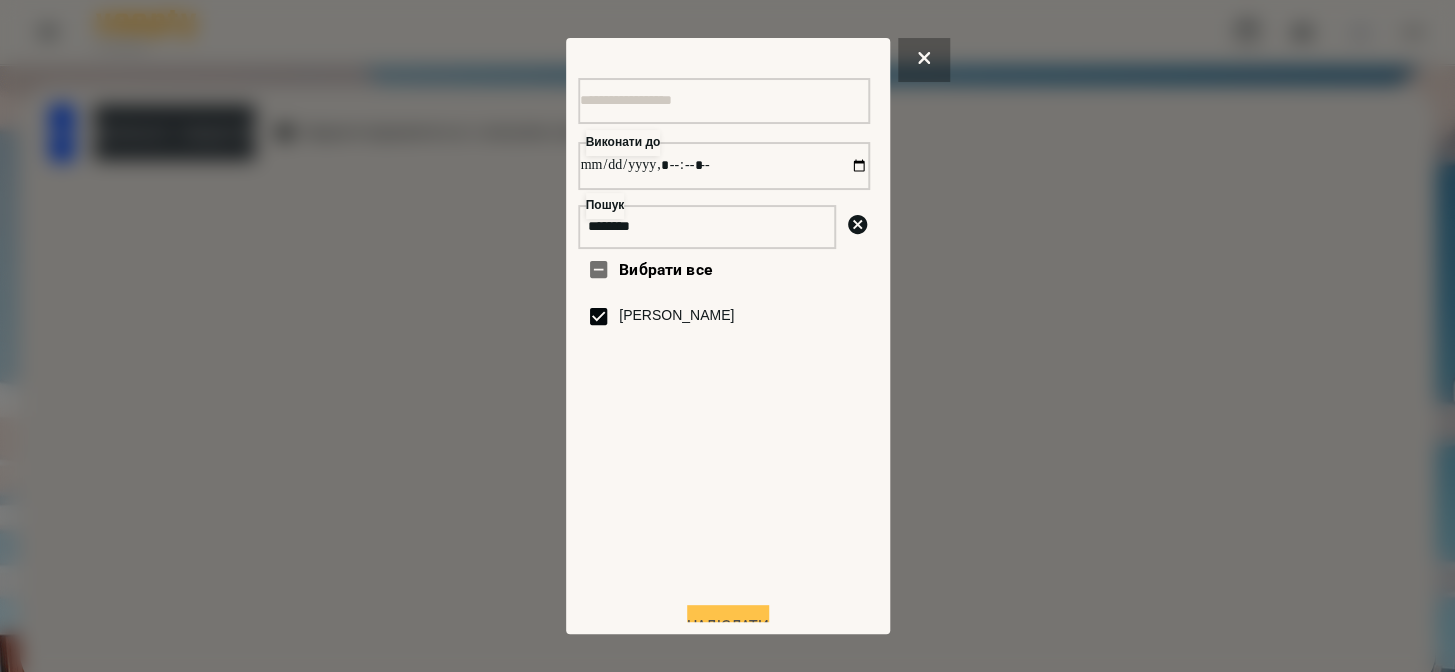 click on "Надіслати" at bounding box center (728, 627) 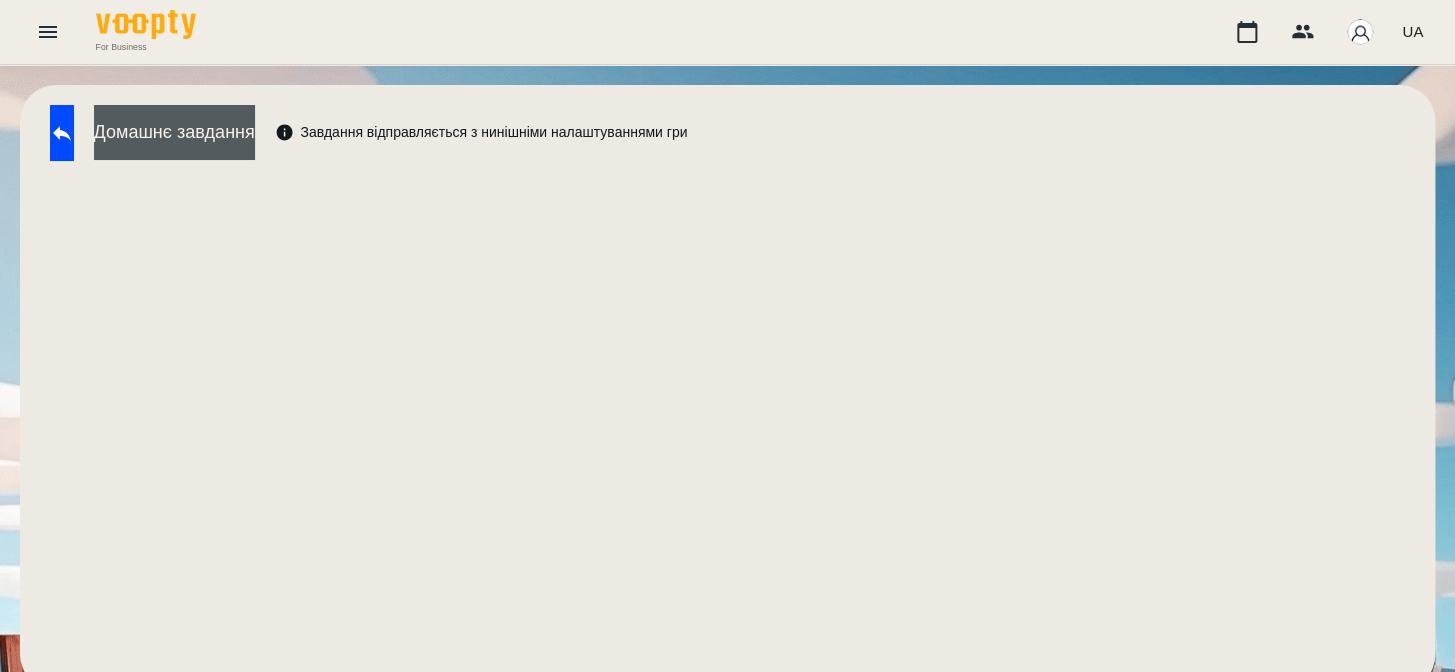 click on "Домашнє завдання" at bounding box center [174, 132] 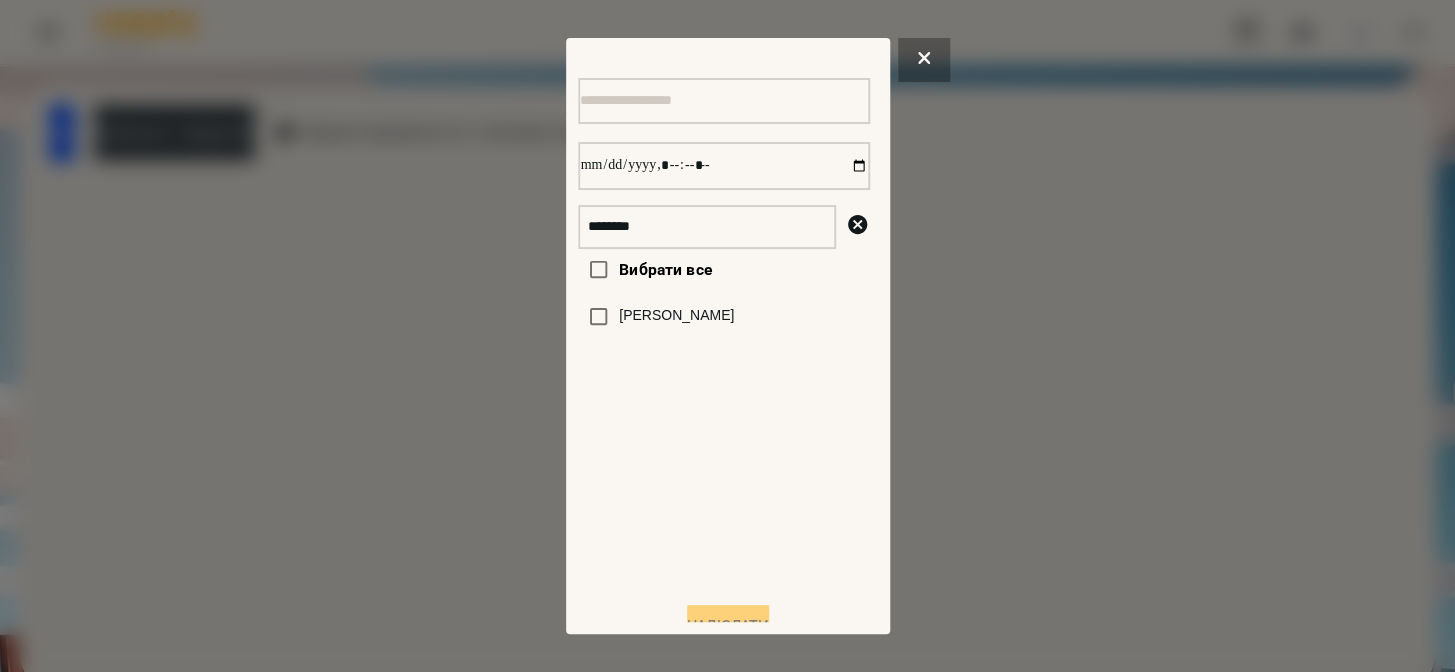 click on "[PERSON_NAME]" at bounding box center (676, 316) 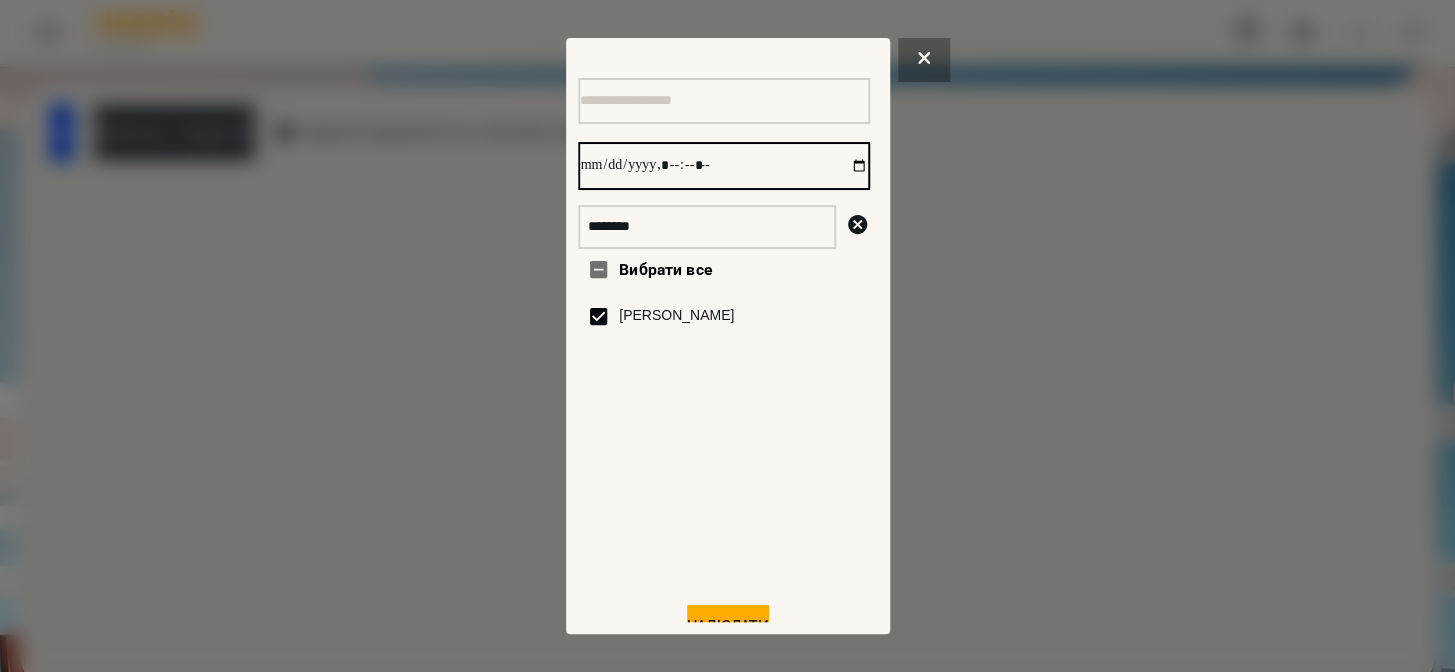click at bounding box center [724, 166] 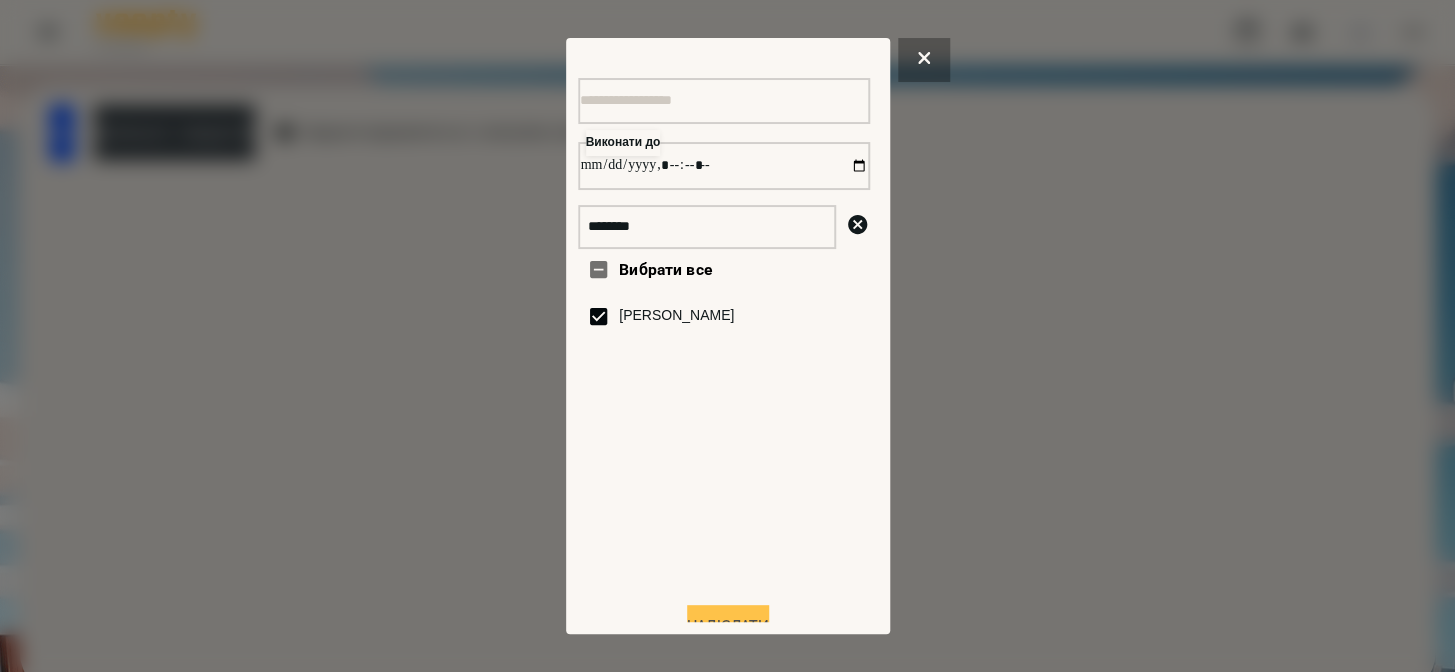 type on "**********" 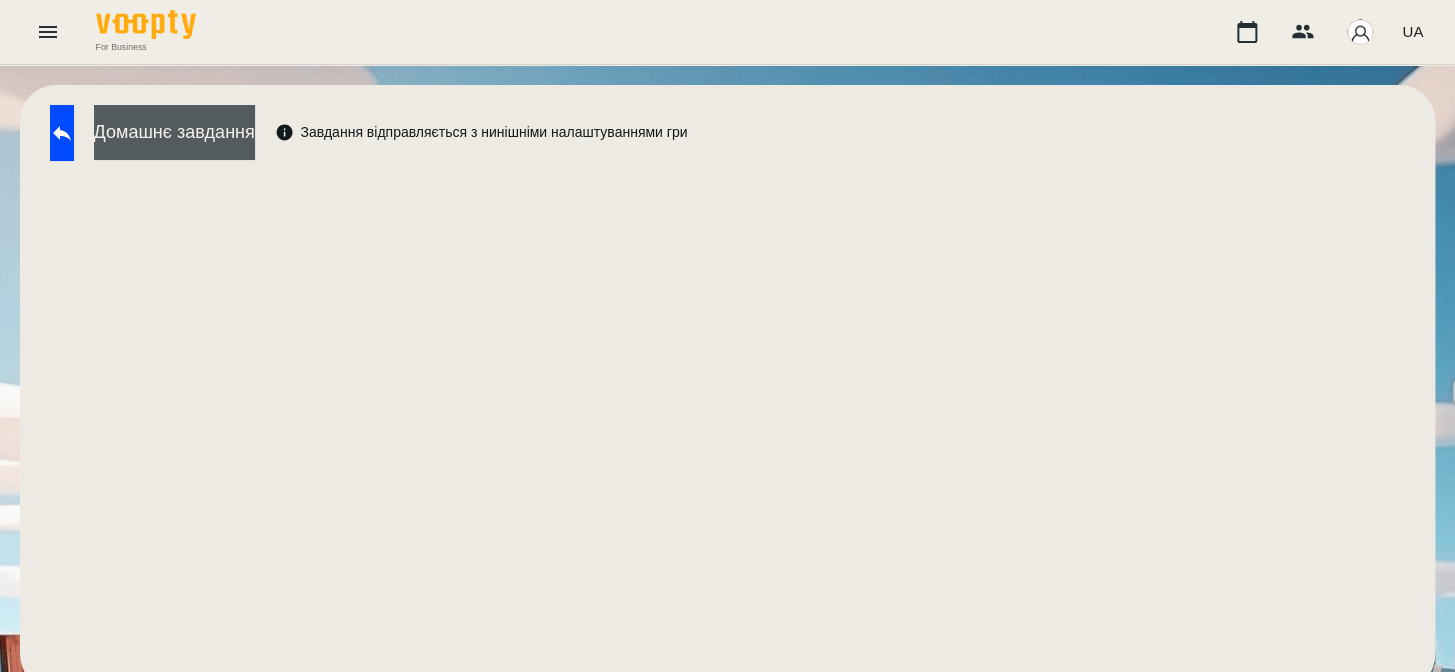 click on "Домашнє завдання" at bounding box center (174, 132) 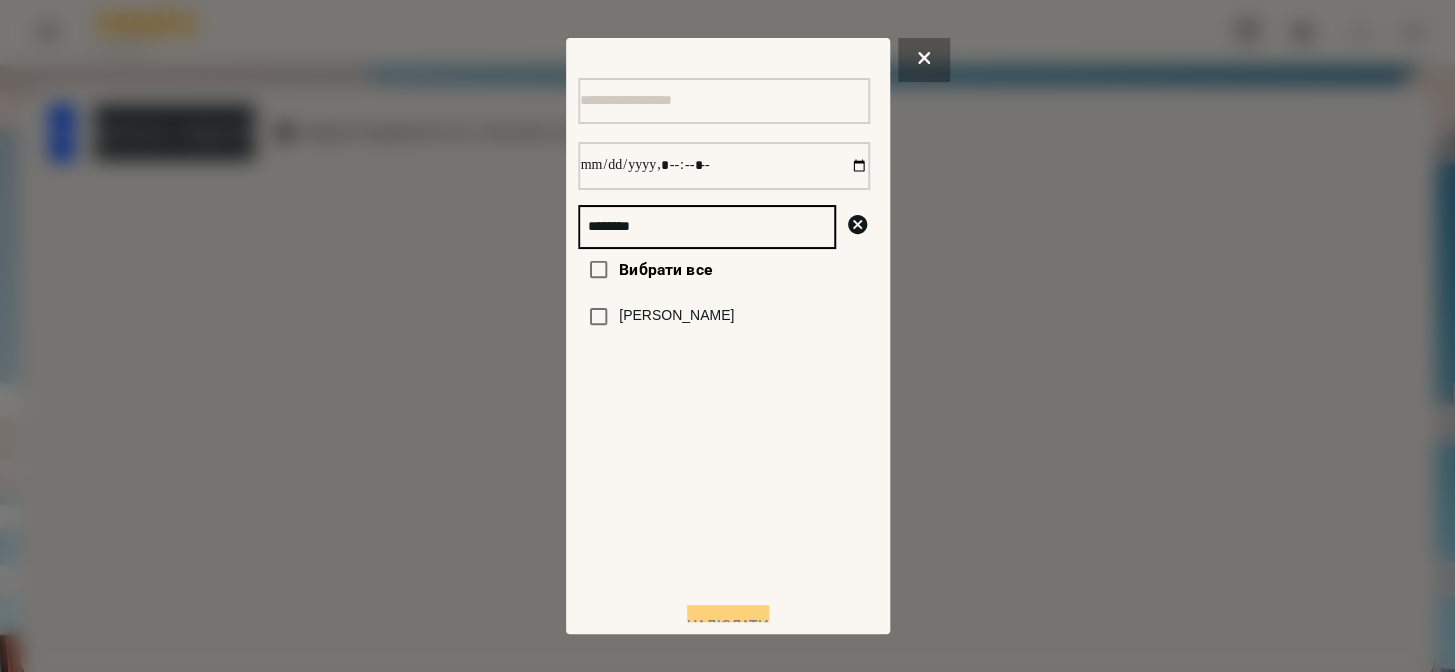 drag, startPoint x: 681, startPoint y: 230, endPoint x: 271, endPoint y: 224, distance: 410.0439 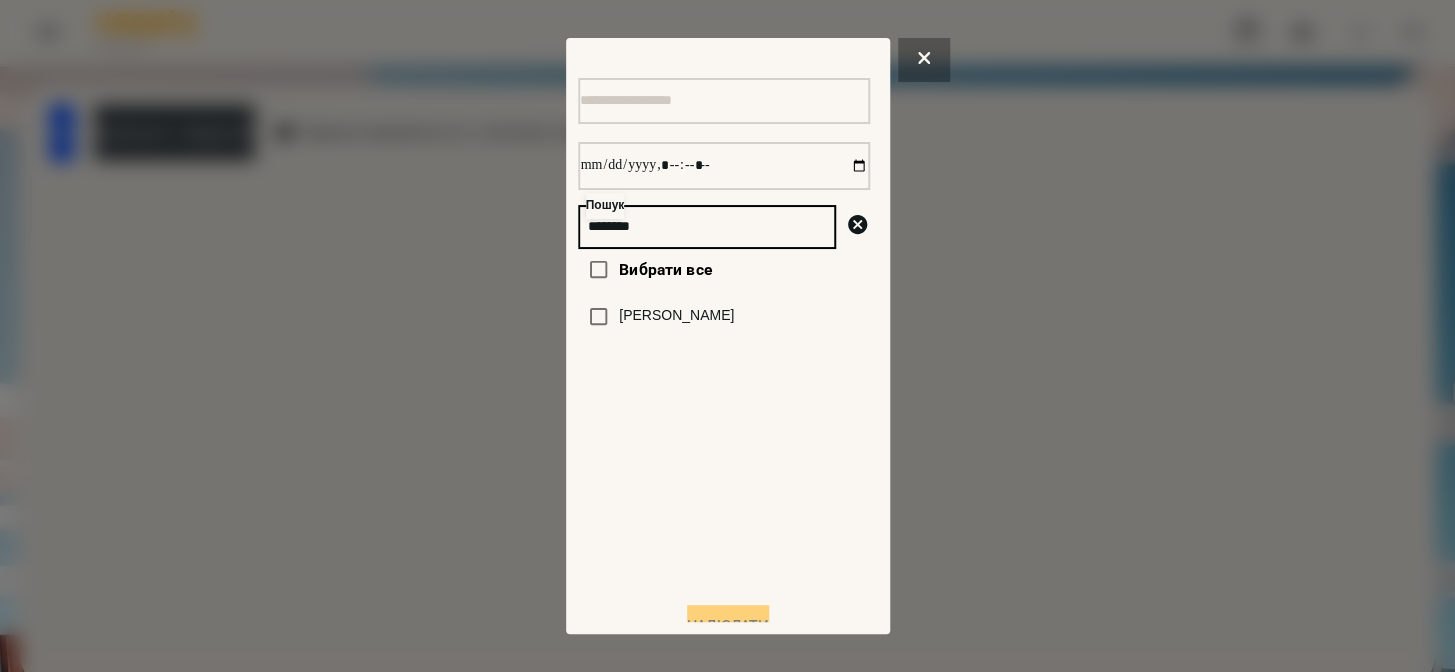 type on "********" 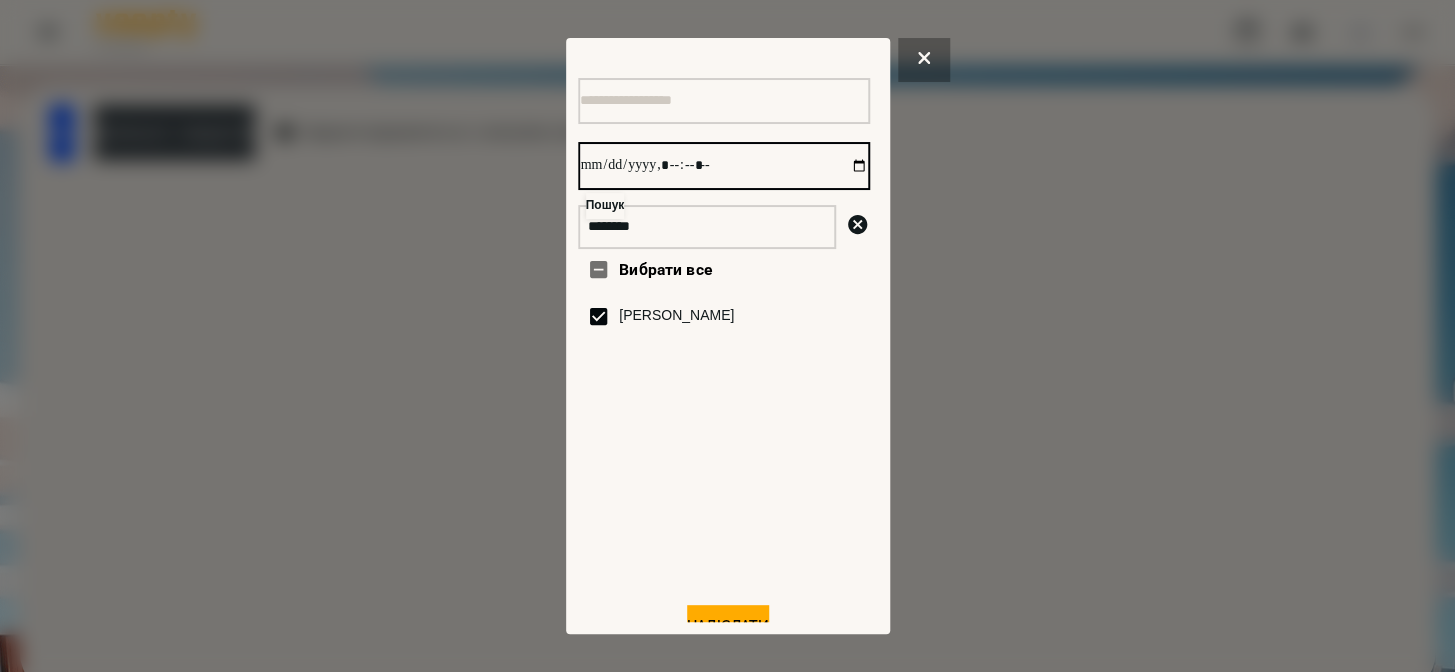 click at bounding box center [724, 166] 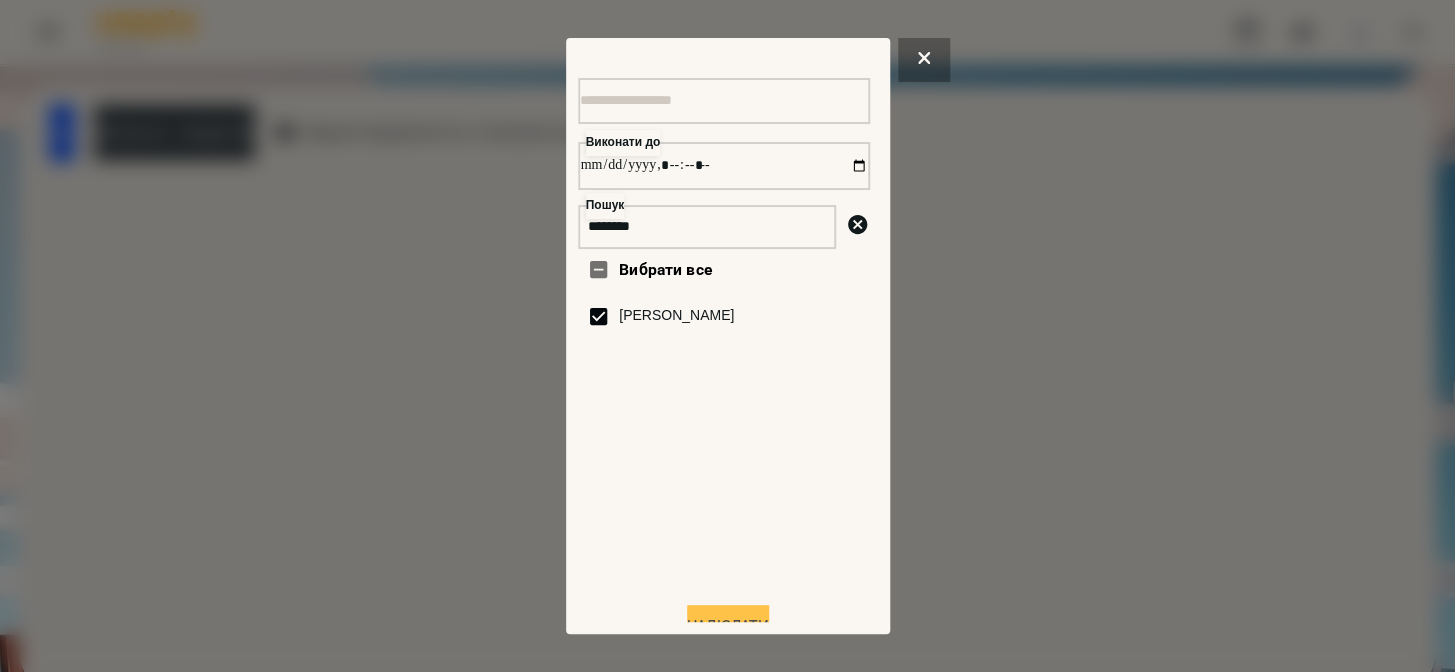 type on "**********" 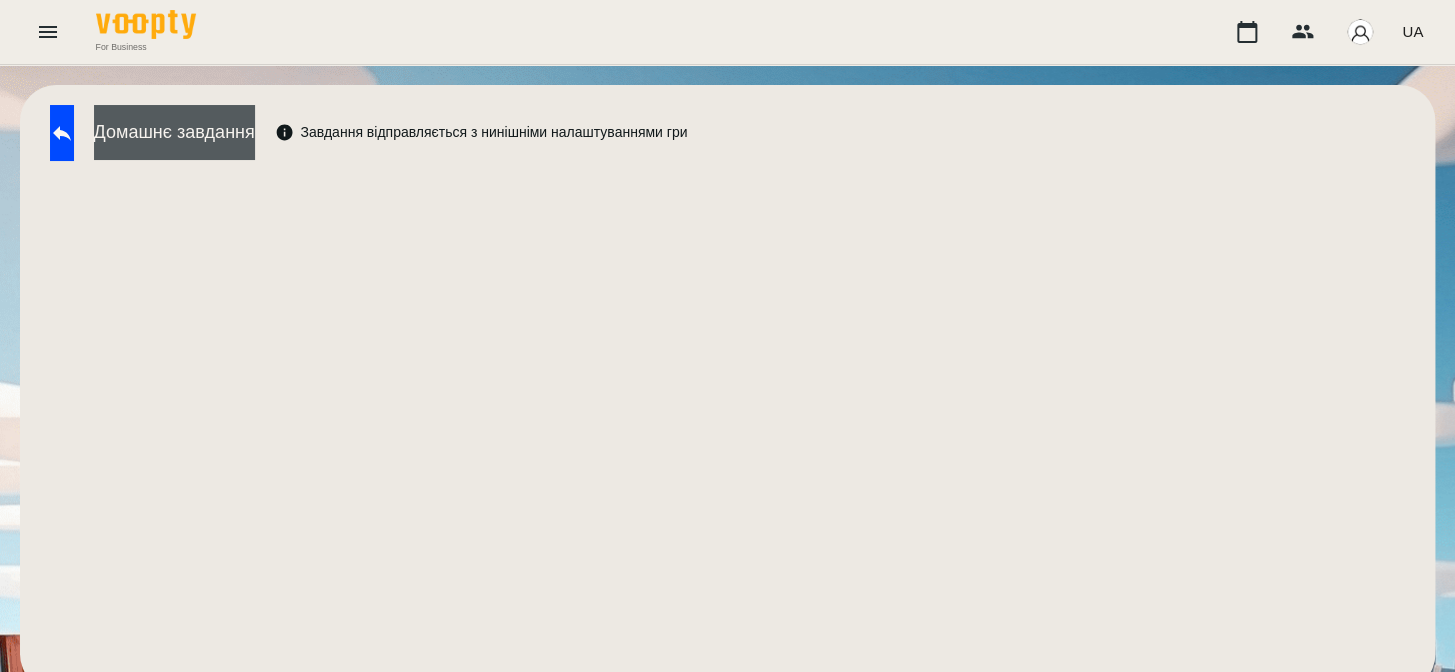 click on "Домашнє завдання" at bounding box center (174, 132) 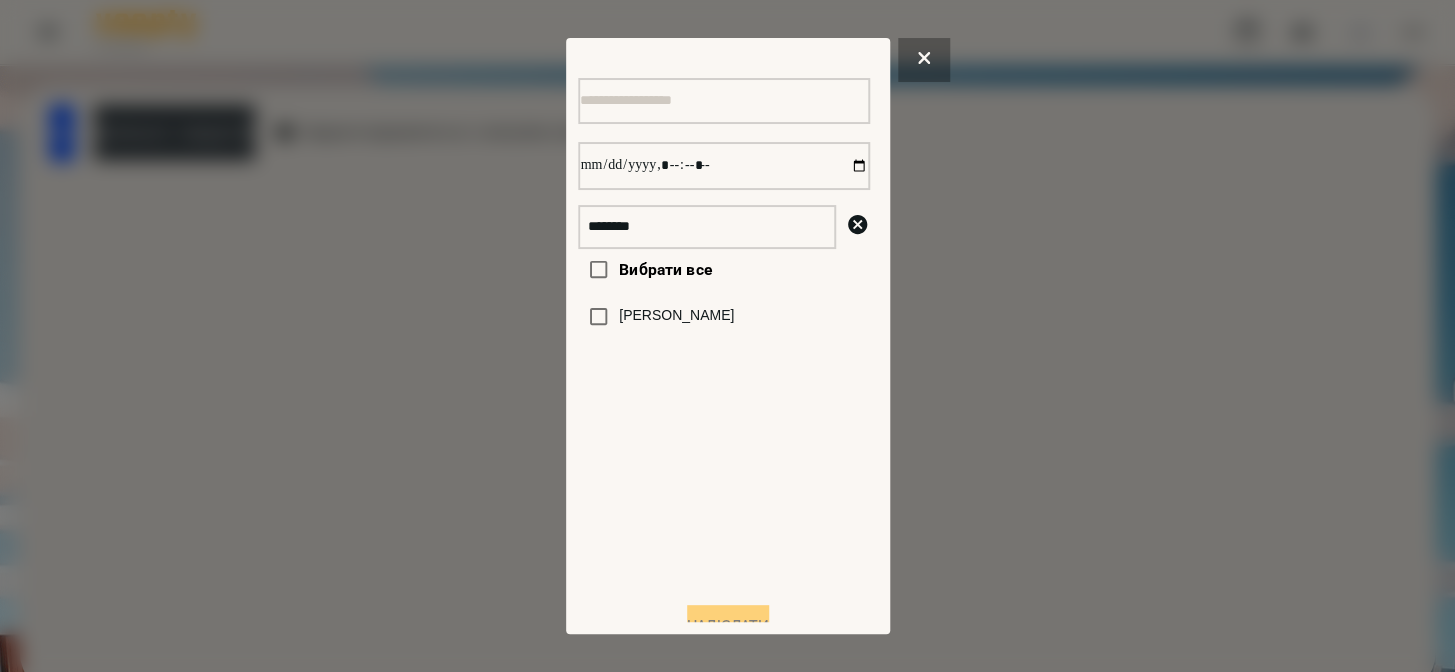 click on "[PERSON_NAME]" at bounding box center [676, 316] 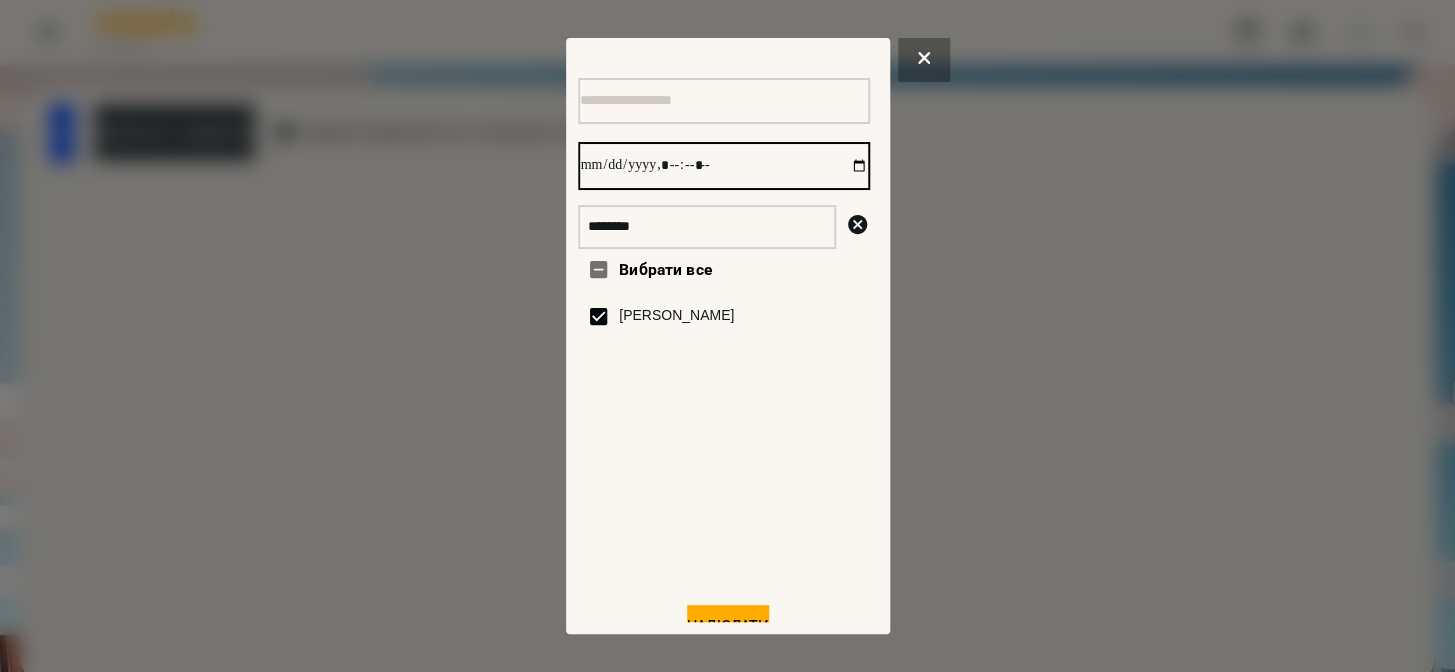 click at bounding box center (724, 166) 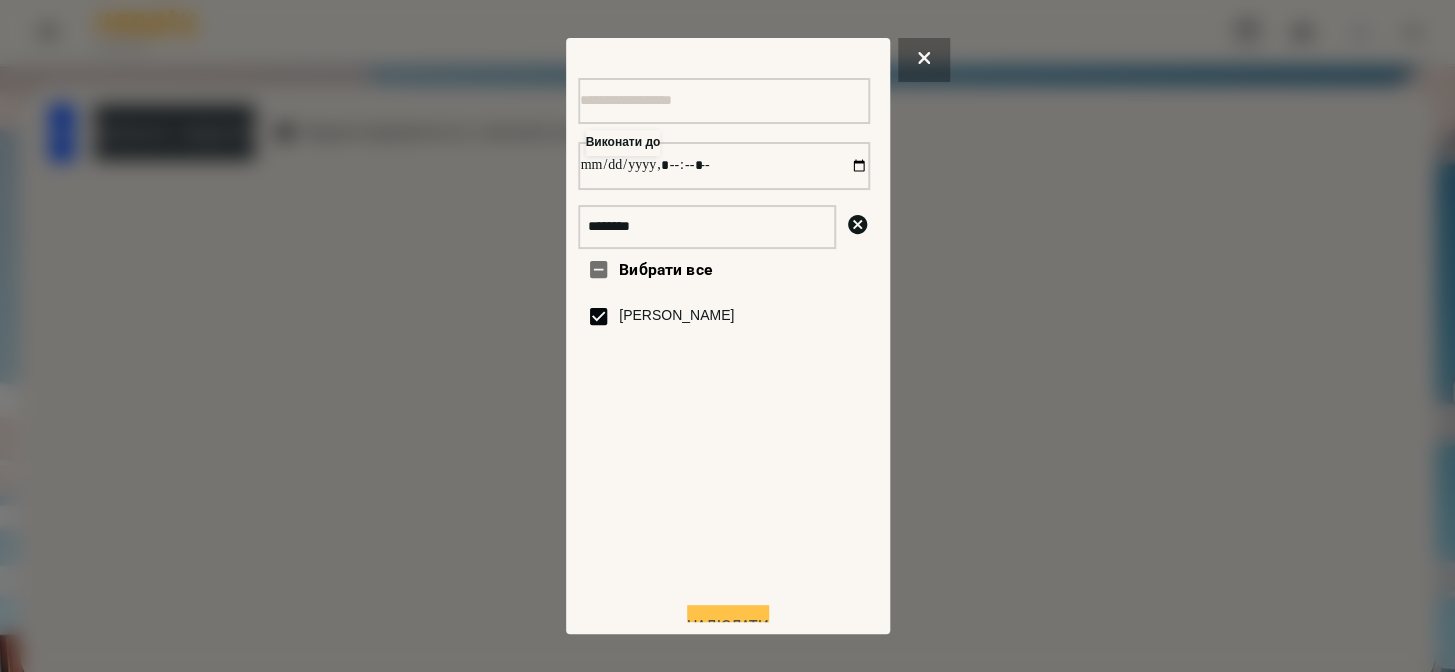 type on "**********" 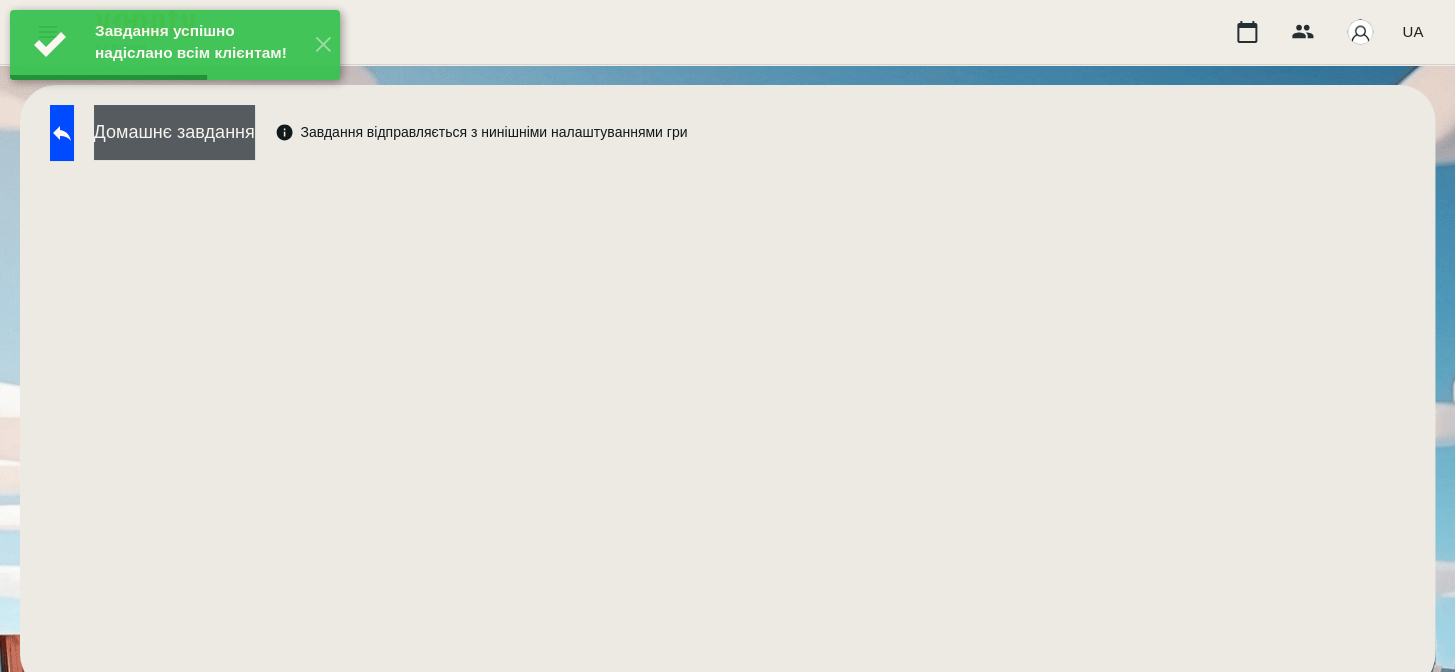 click on "Домашнє завдання" at bounding box center (174, 132) 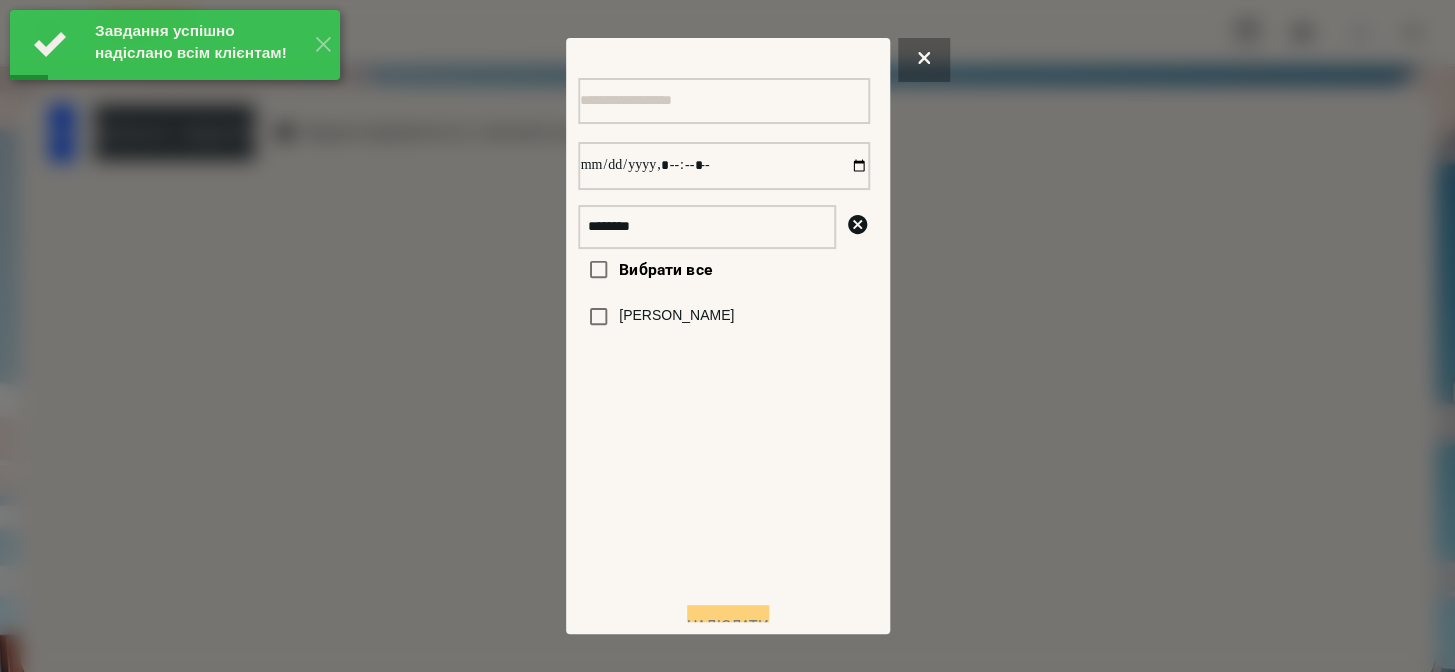 click on "[PERSON_NAME]" at bounding box center [676, 316] 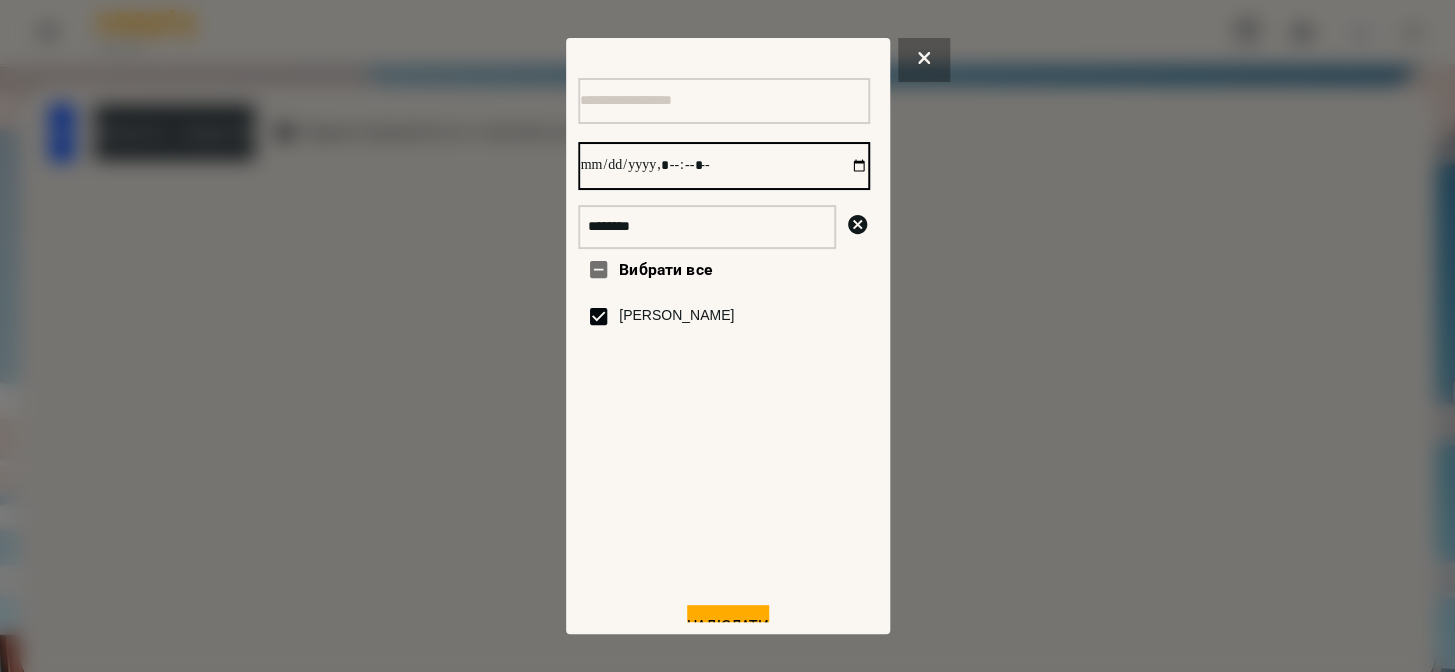 click at bounding box center [724, 166] 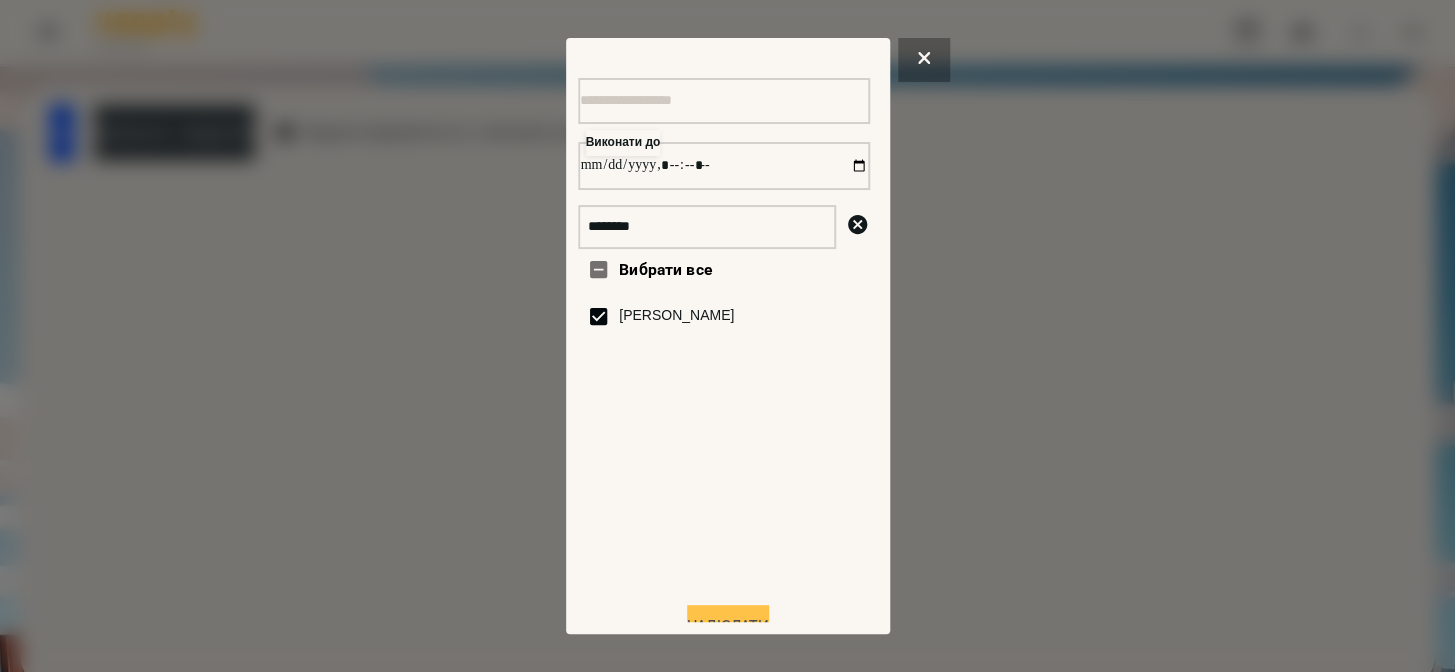 type on "**********" 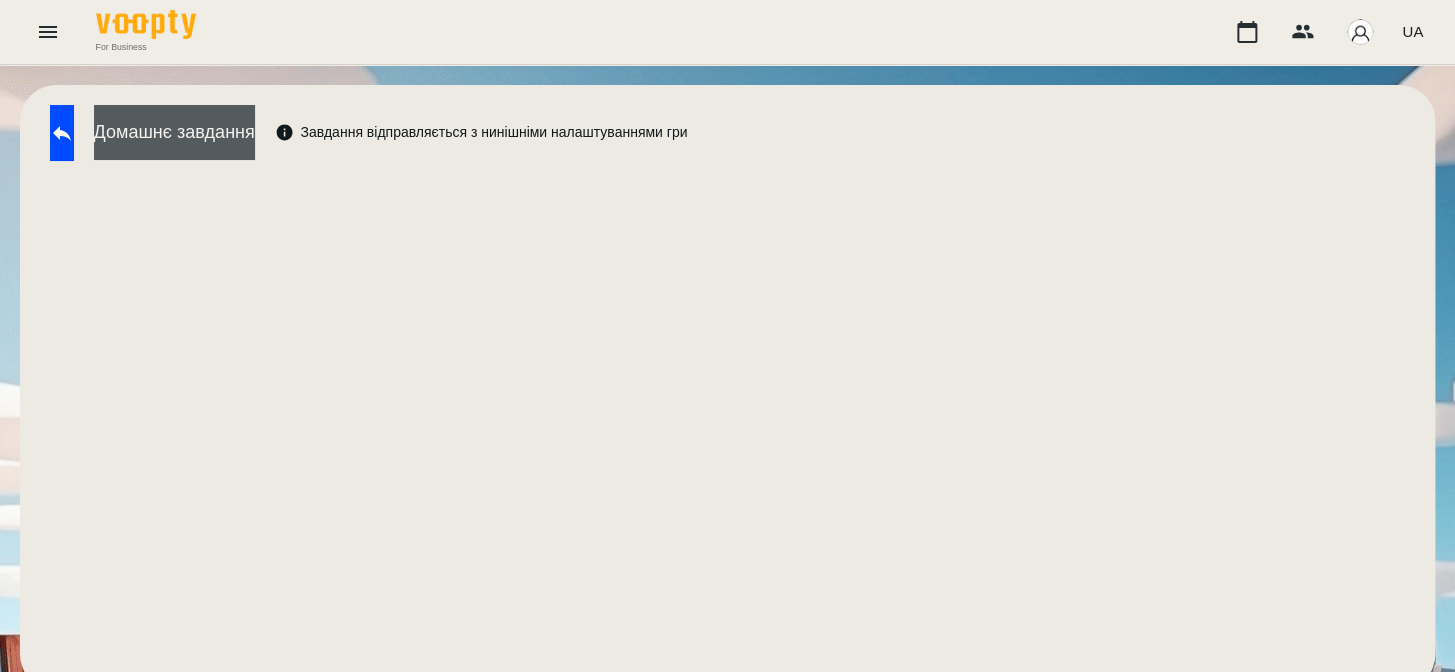 click on "Домашнє завдання" at bounding box center [174, 132] 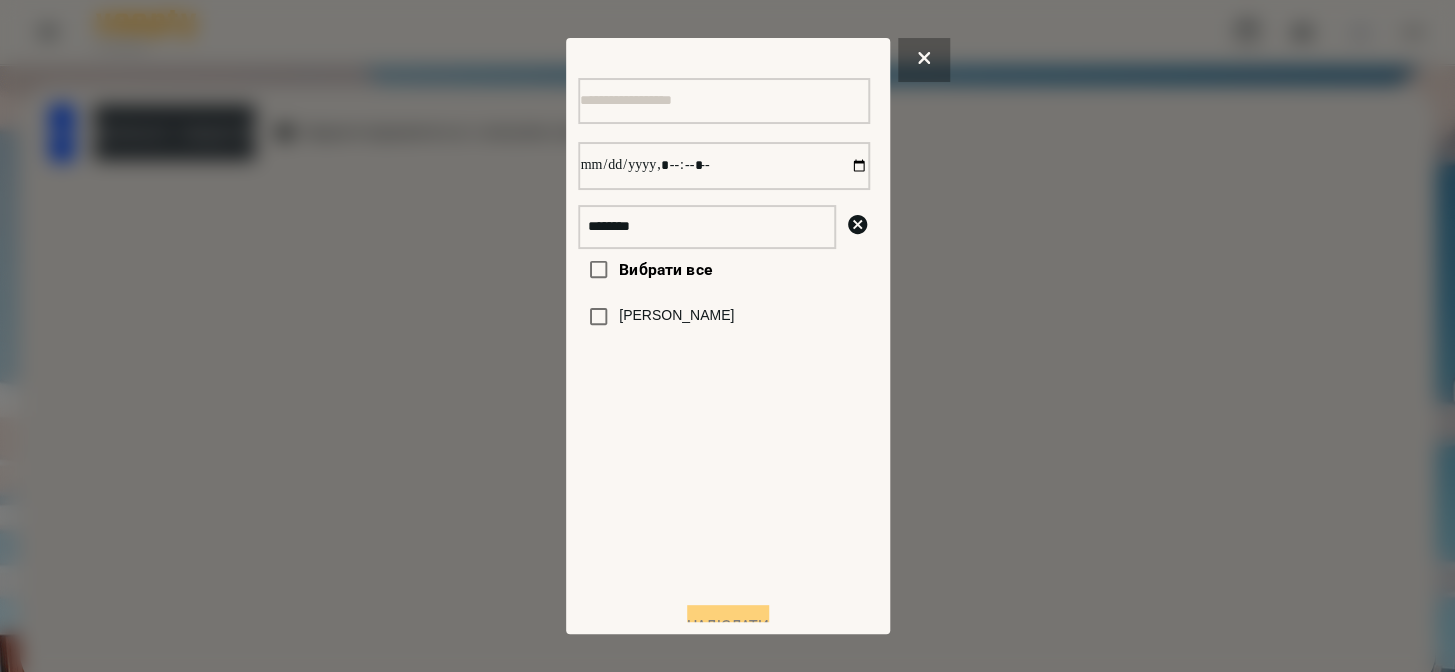 click on "[PERSON_NAME]" at bounding box center [676, 316] 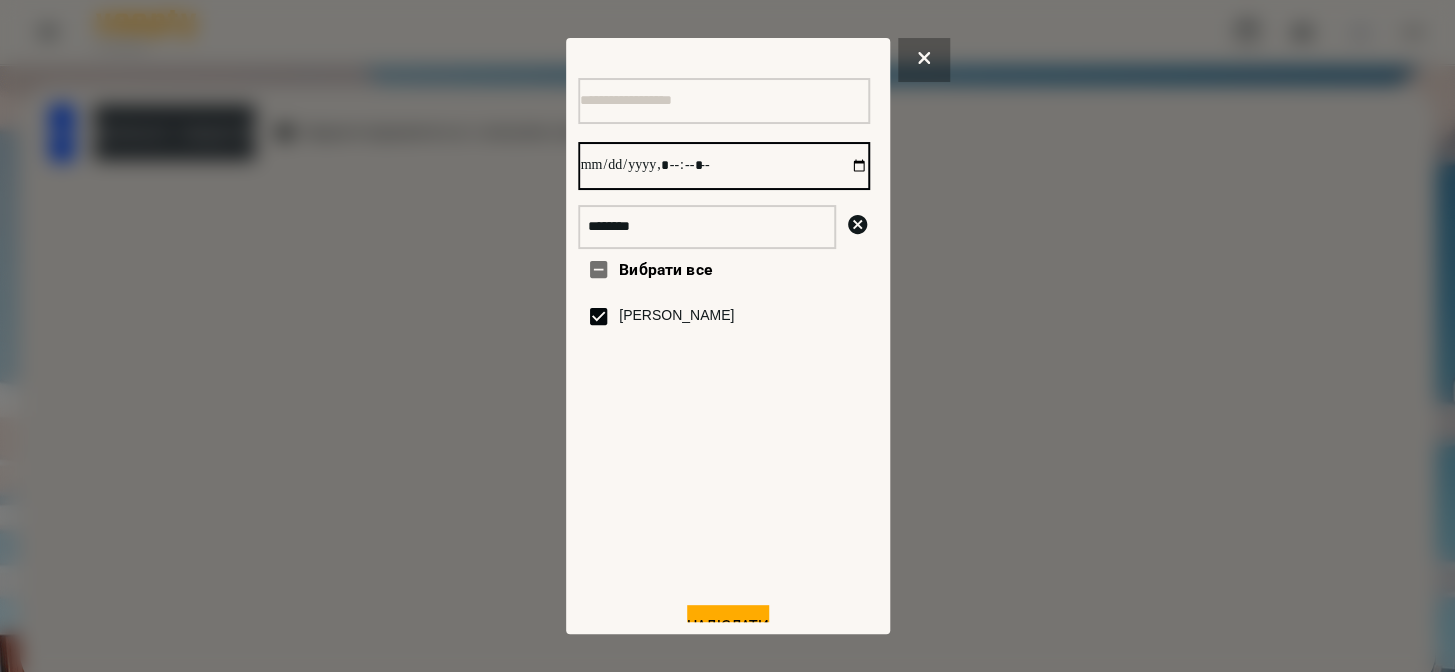 click at bounding box center [724, 166] 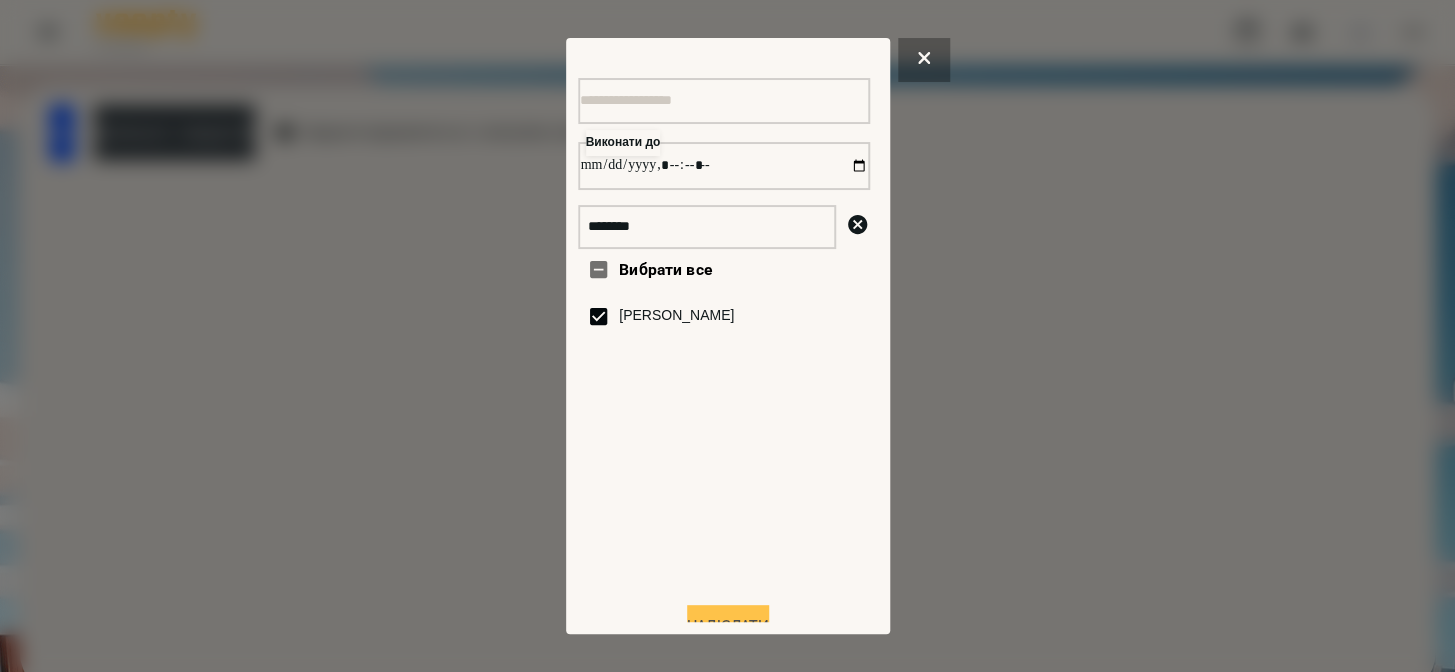 type on "**********" 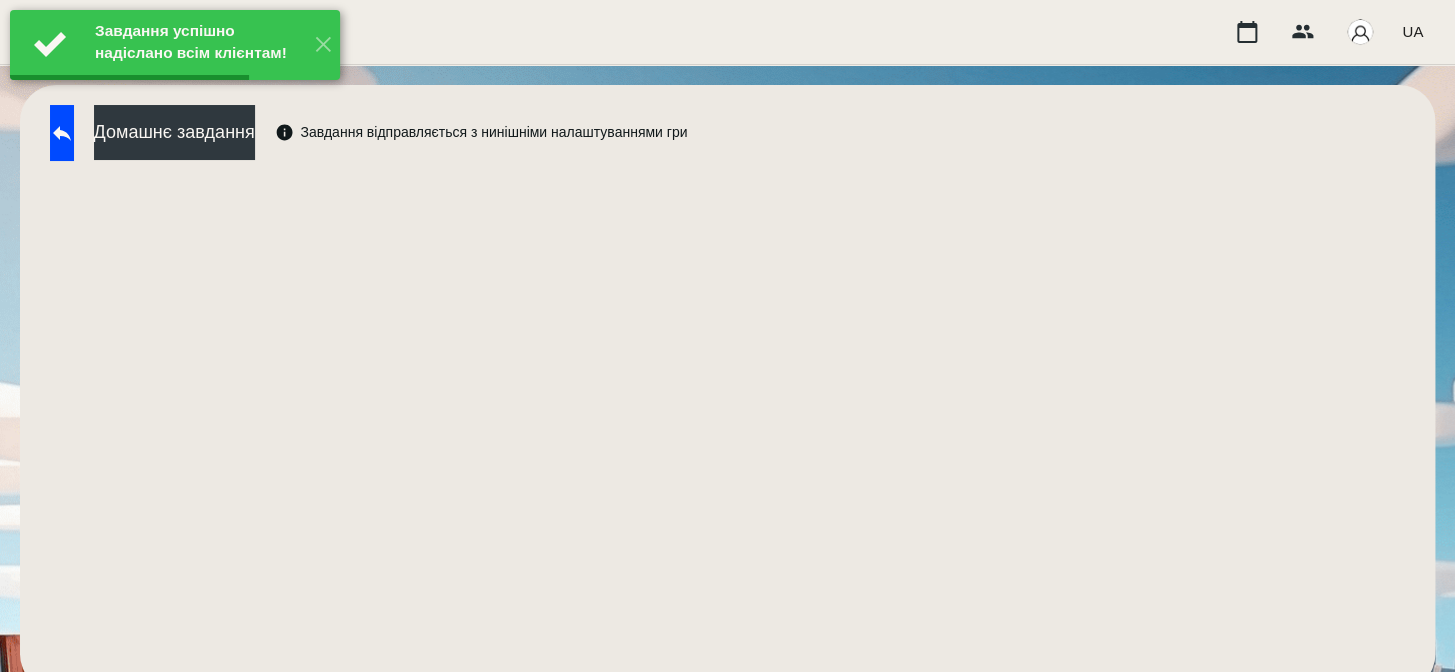 click on "Домашнє завдання" at bounding box center (174, 132) 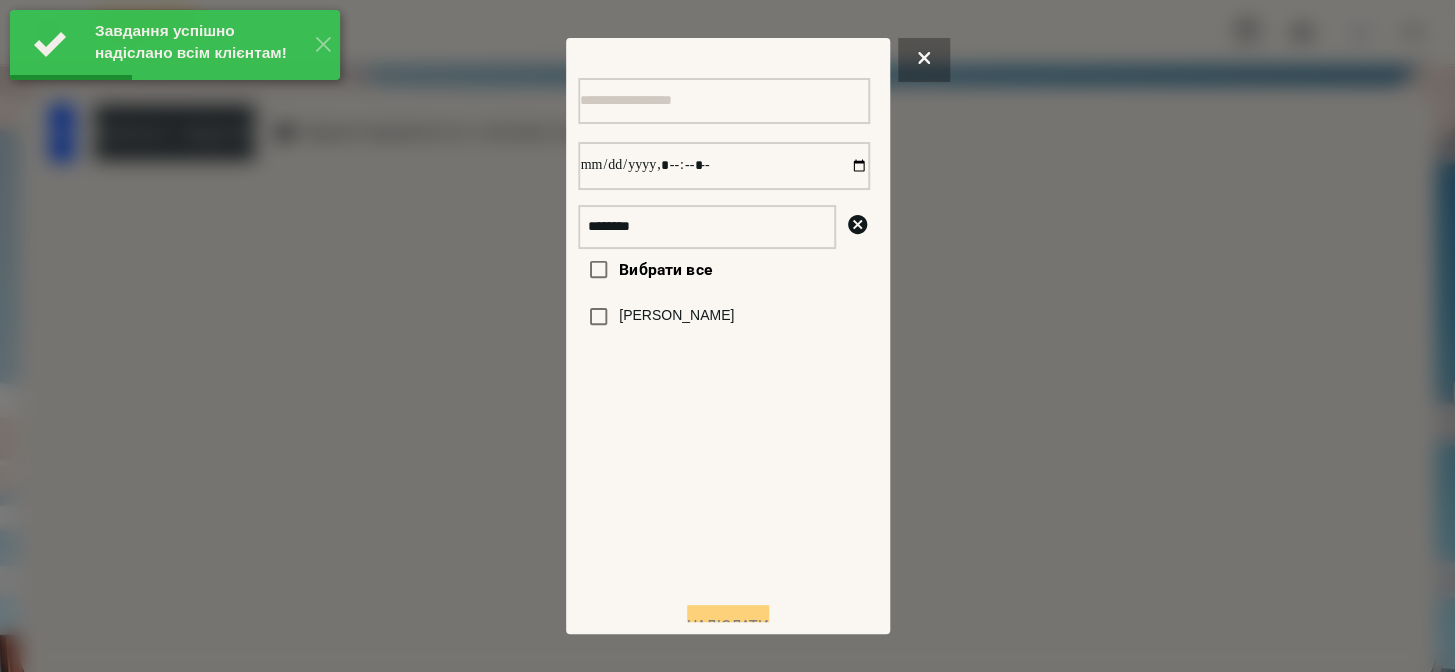click on "[PERSON_NAME]" at bounding box center (676, 316) 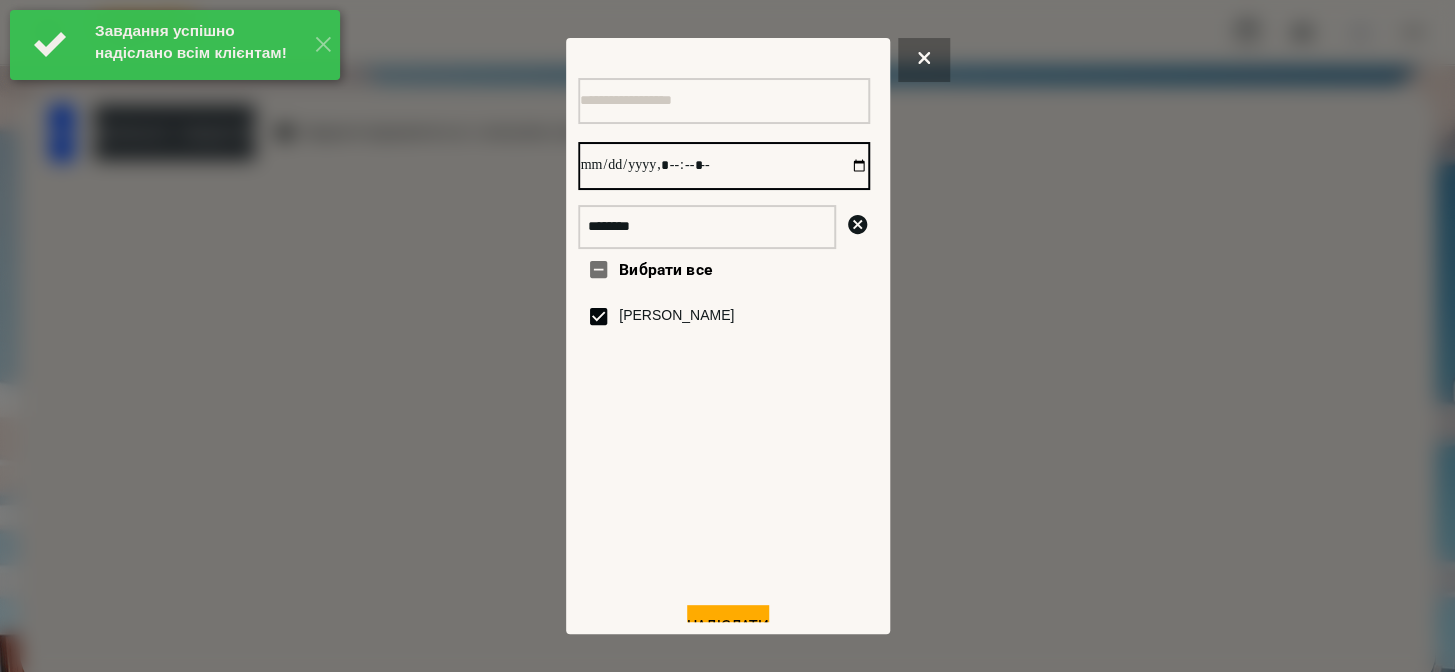 click at bounding box center (724, 166) 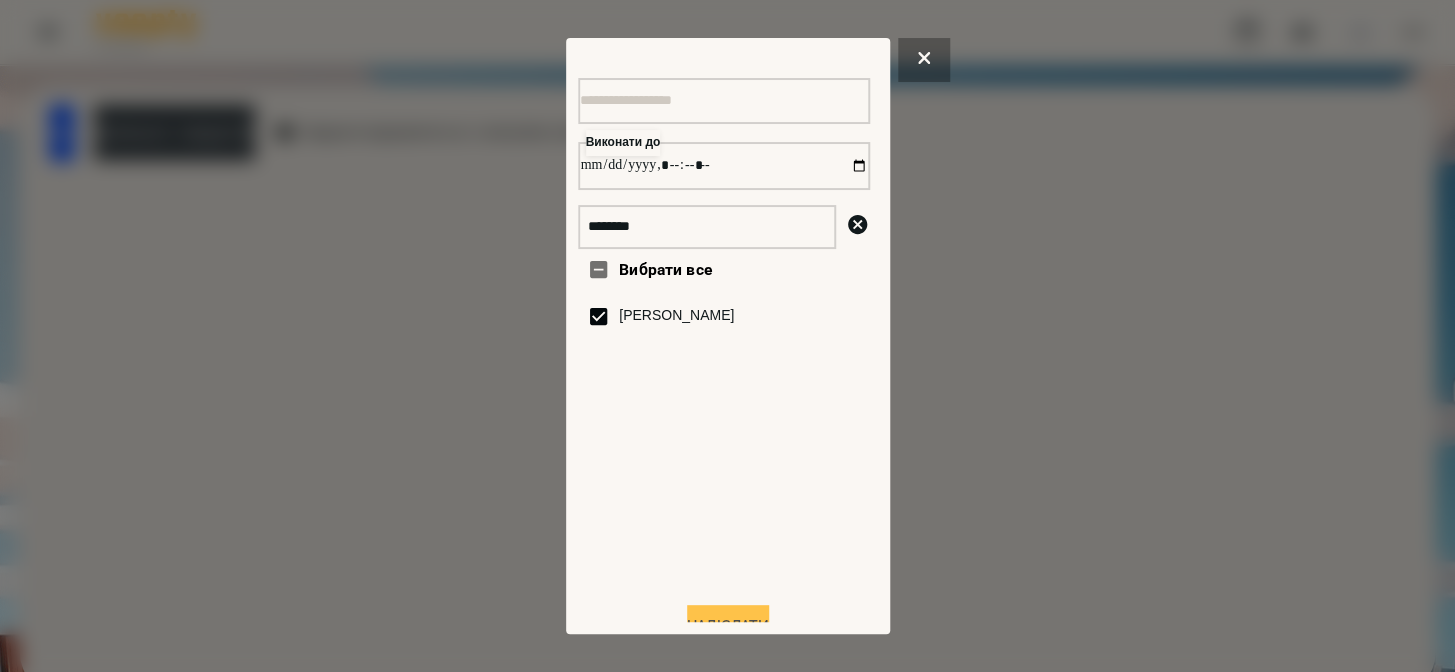 type on "**********" 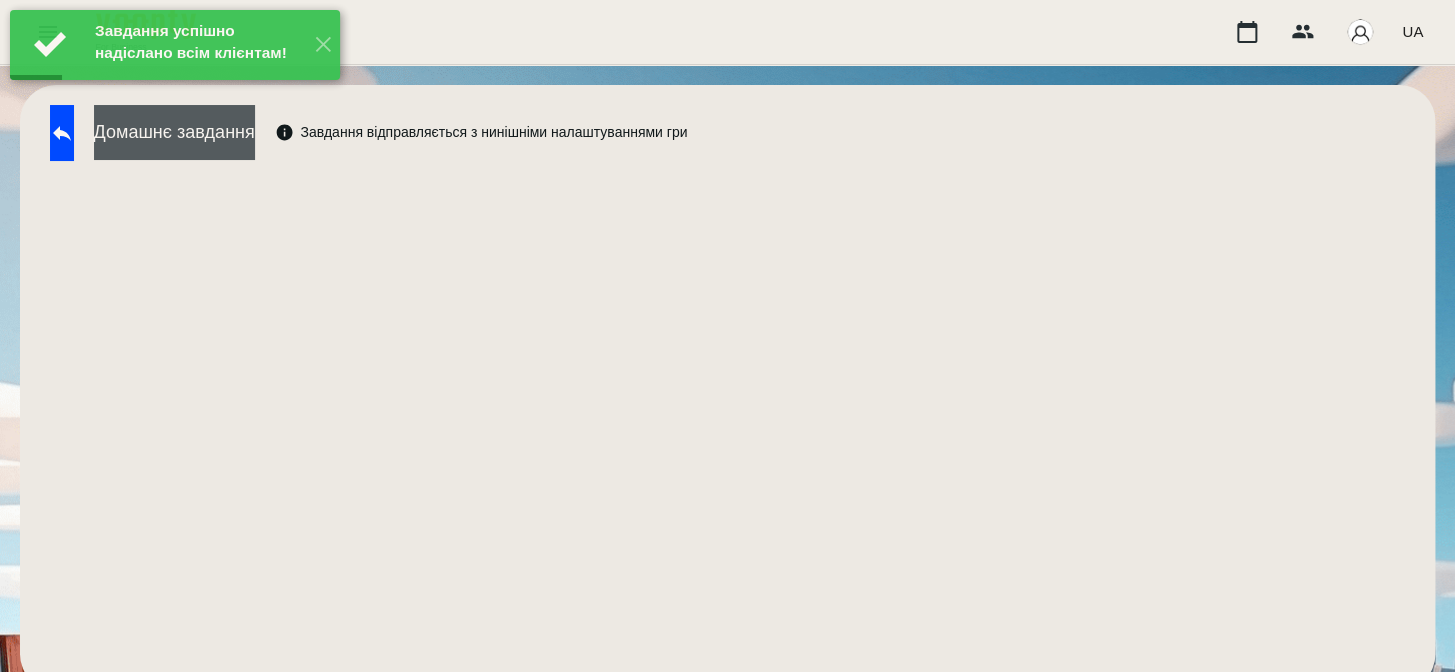 click on "Домашнє завдання" at bounding box center [174, 132] 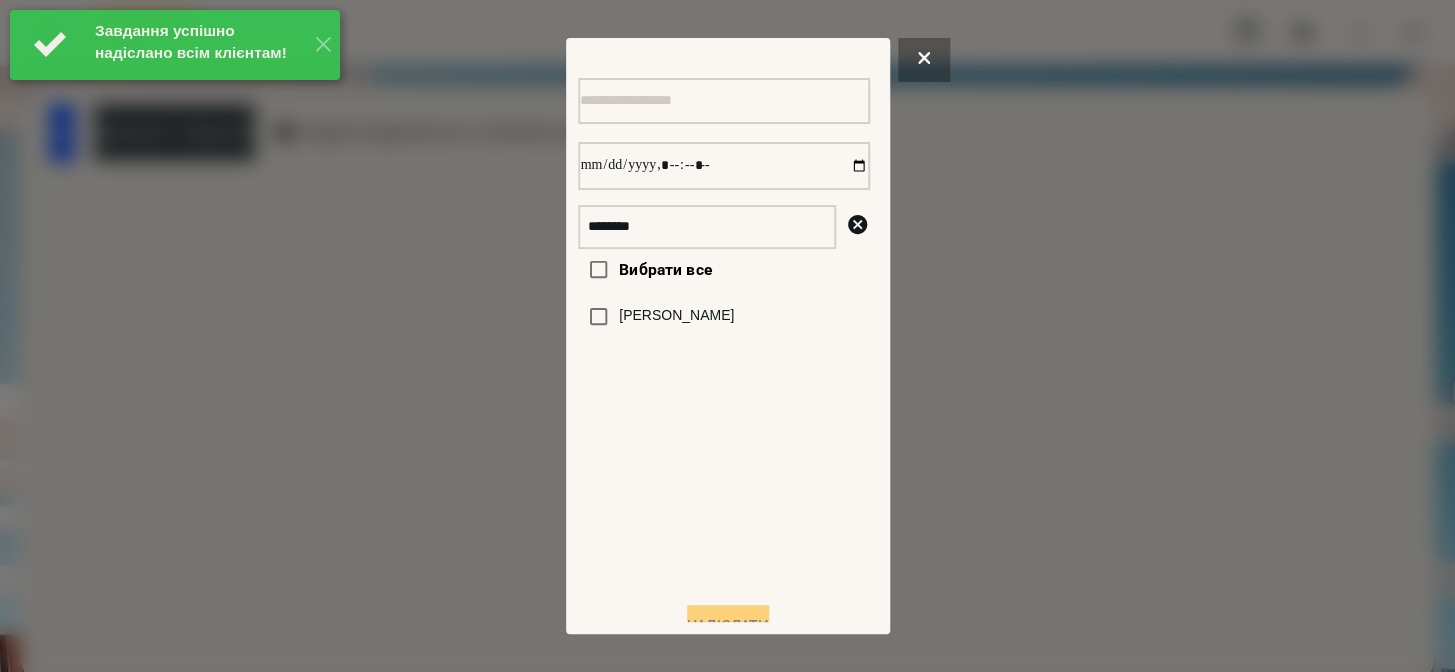 click on "[PERSON_NAME]" at bounding box center (676, 316) 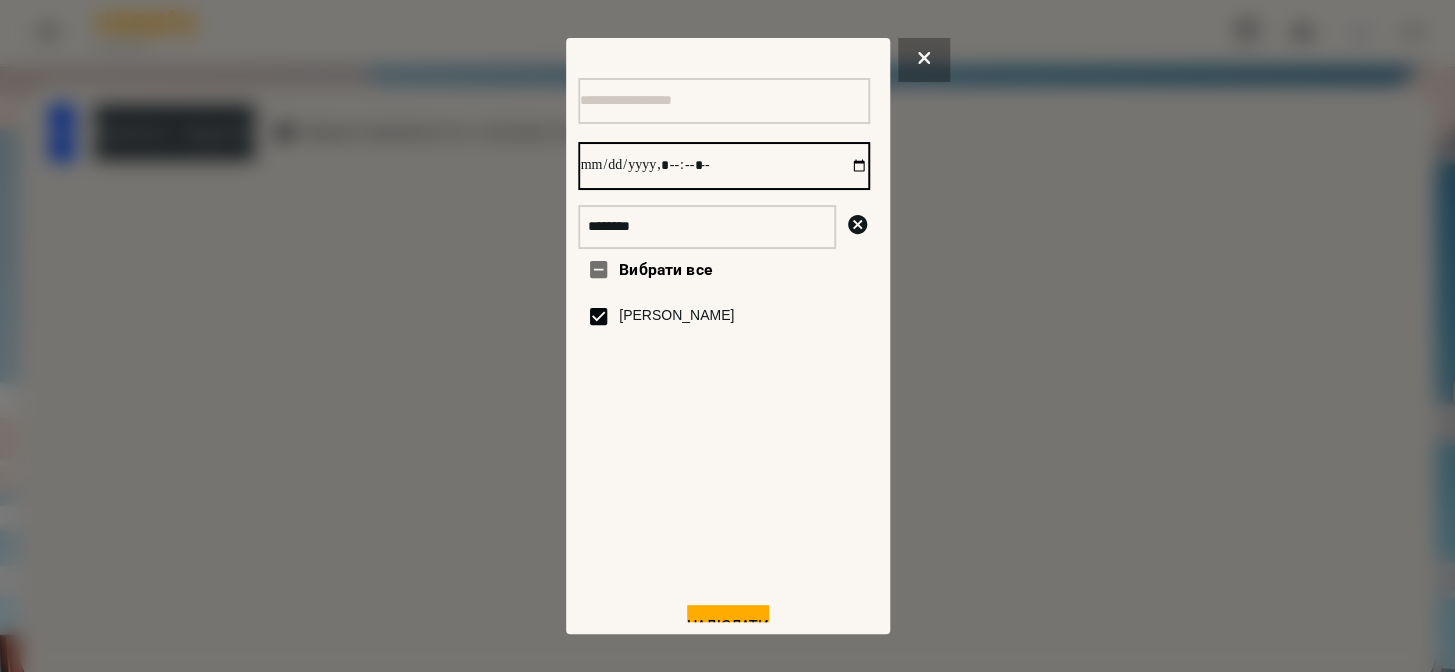 click at bounding box center [724, 166] 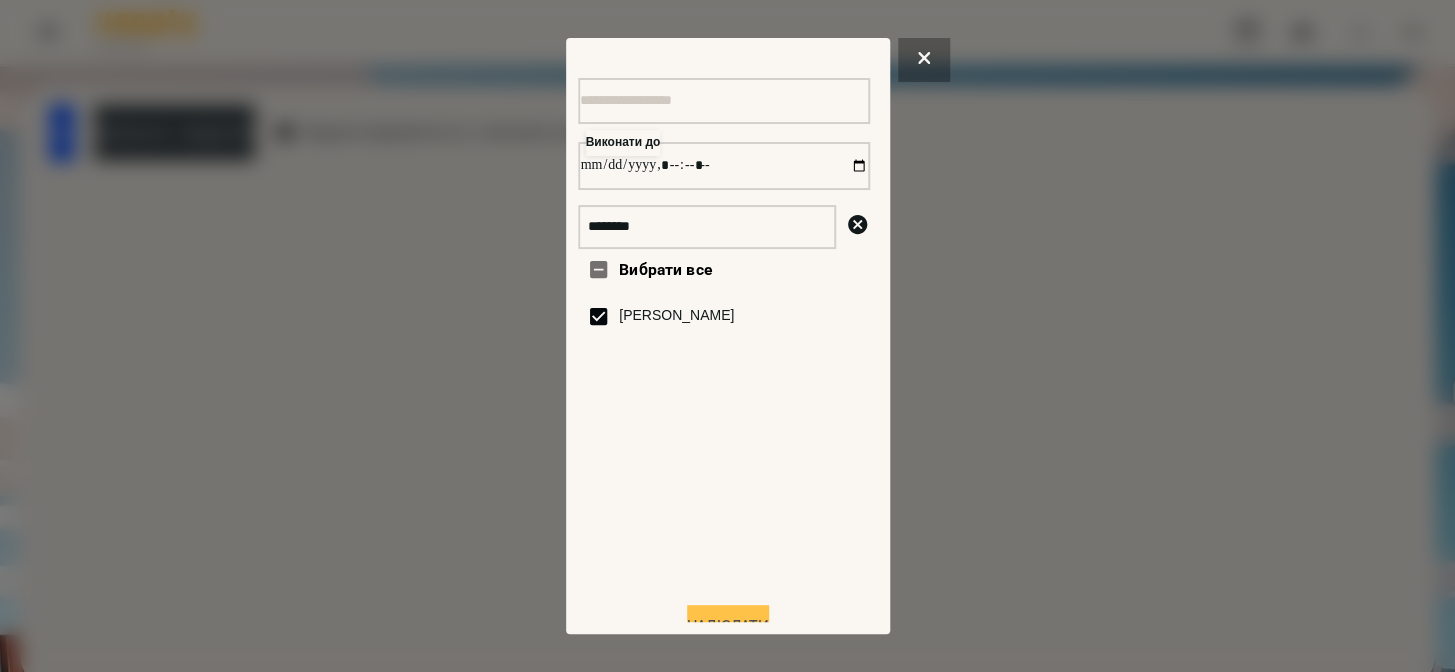 type on "**********" 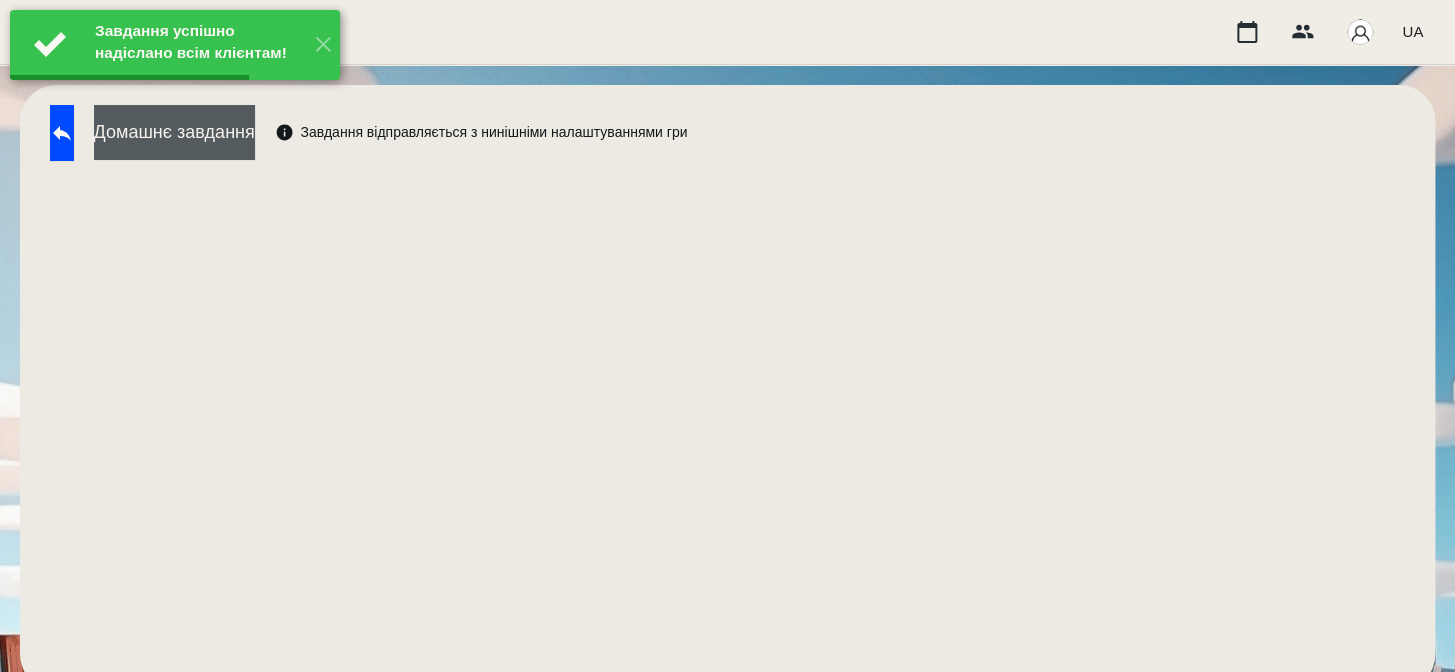 click on "Домашнє завдання" at bounding box center [174, 132] 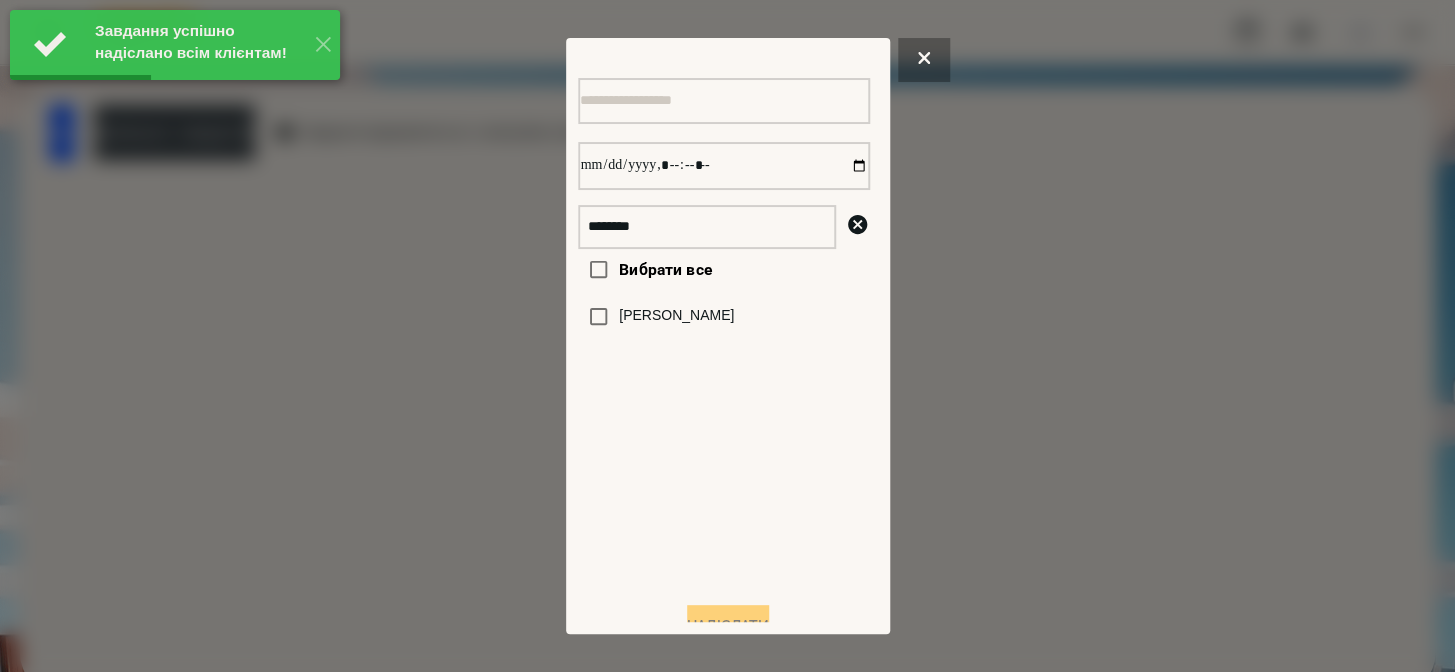 click on "[PERSON_NAME]" at bounding box center (676, 316) 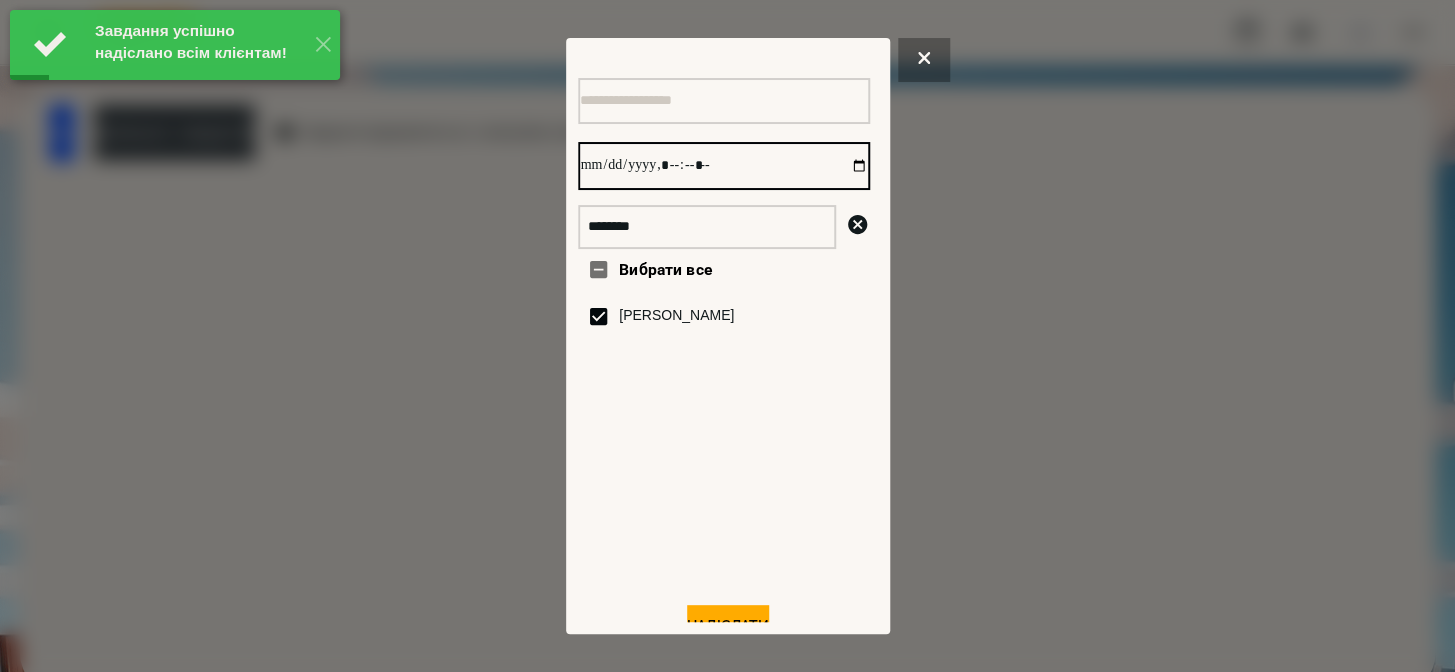 click at bounding box center (724, 166) 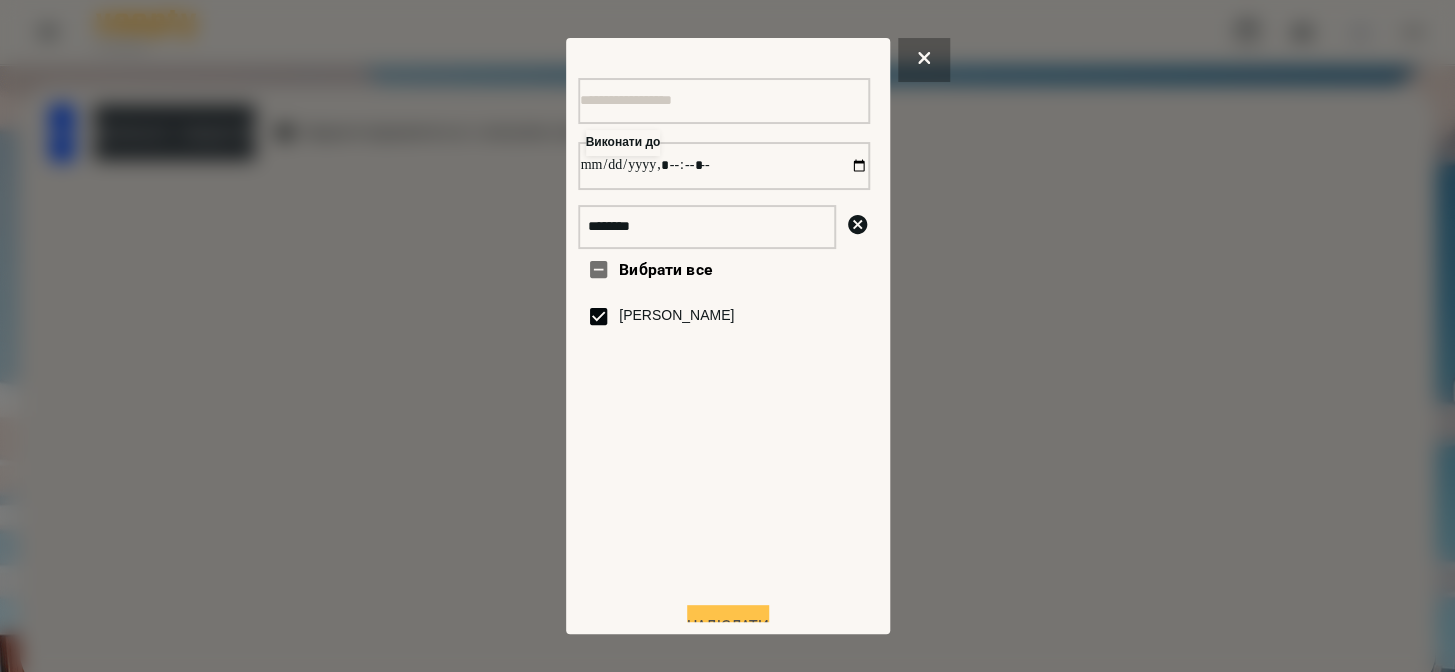 type on "**********" 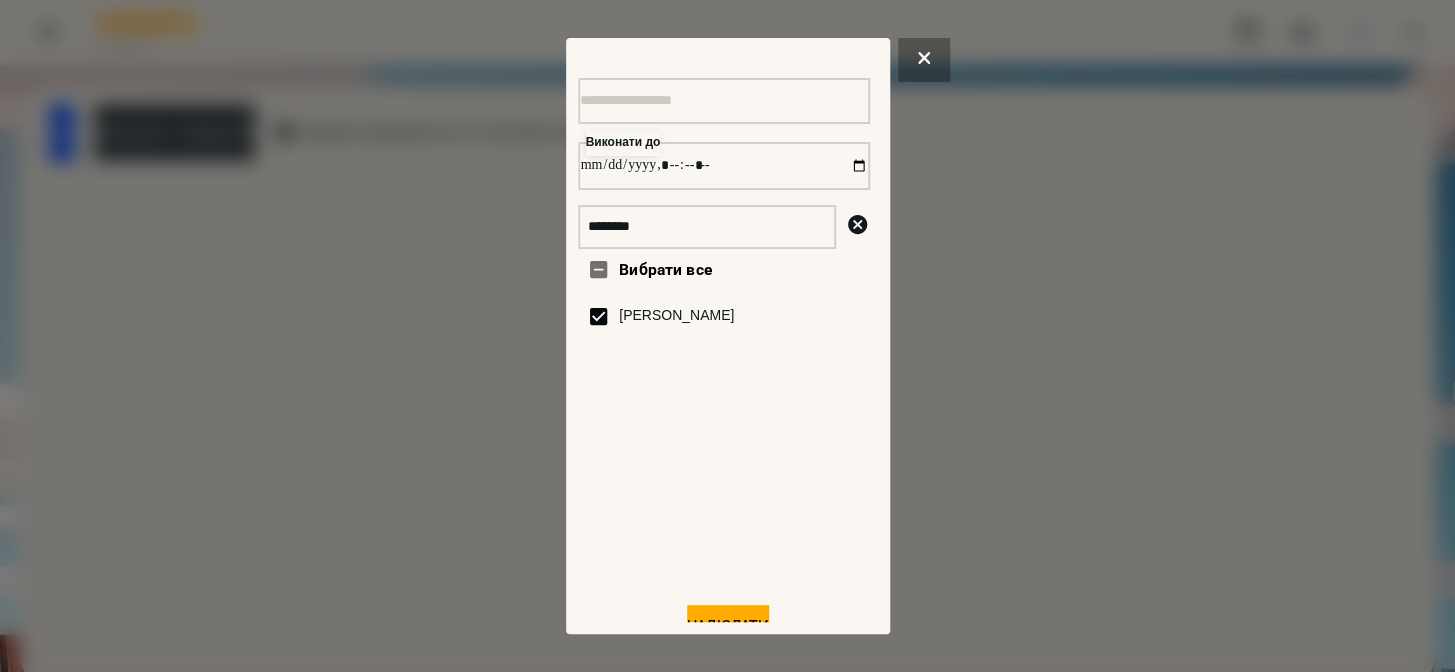 click on "Надіслати" at bounding box center (728, 627) 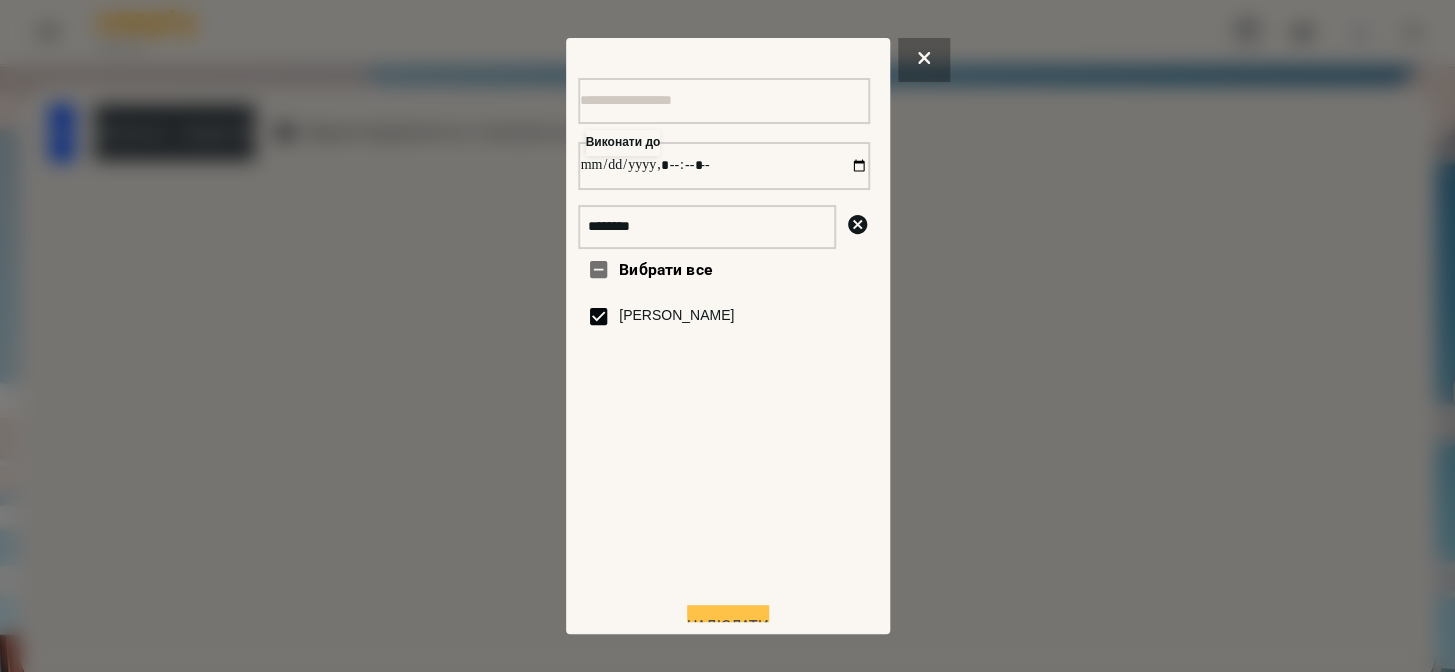 click on "Надіслати" at bounding box center (728, 627) 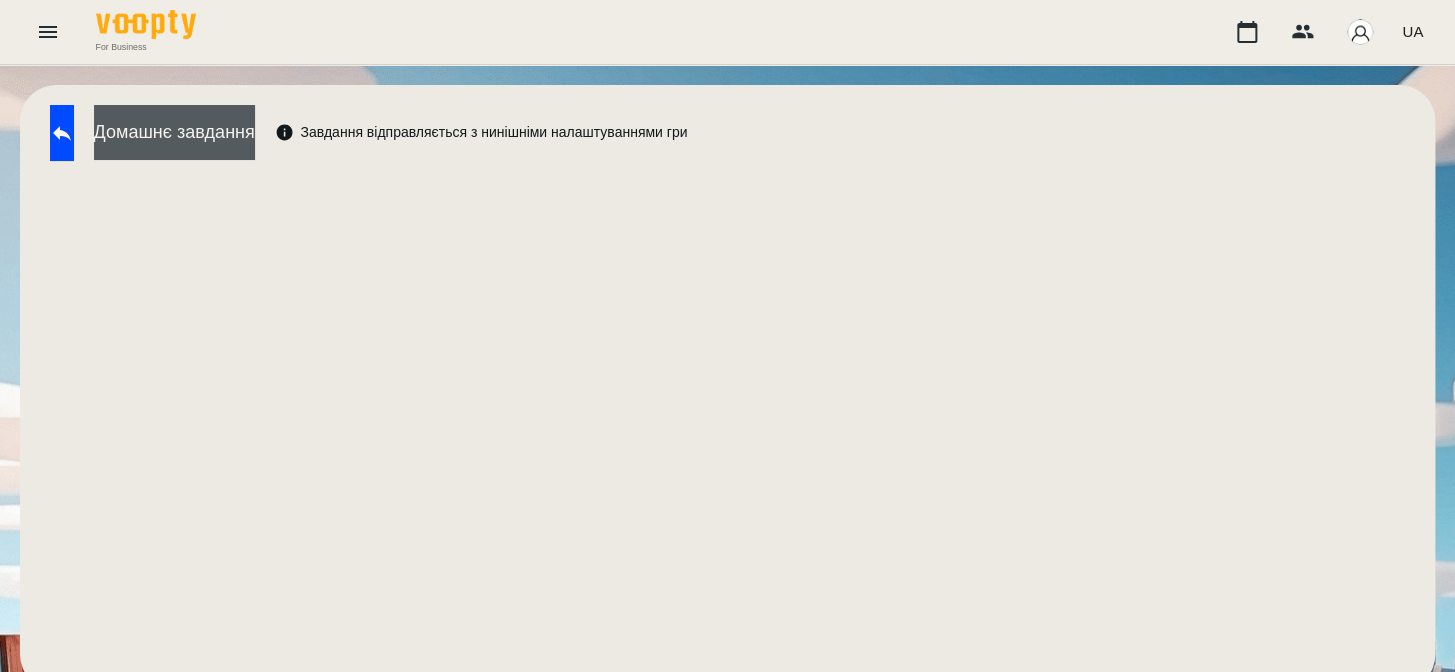 click on "Домашнє завдання" at bounding box center [174, 132] 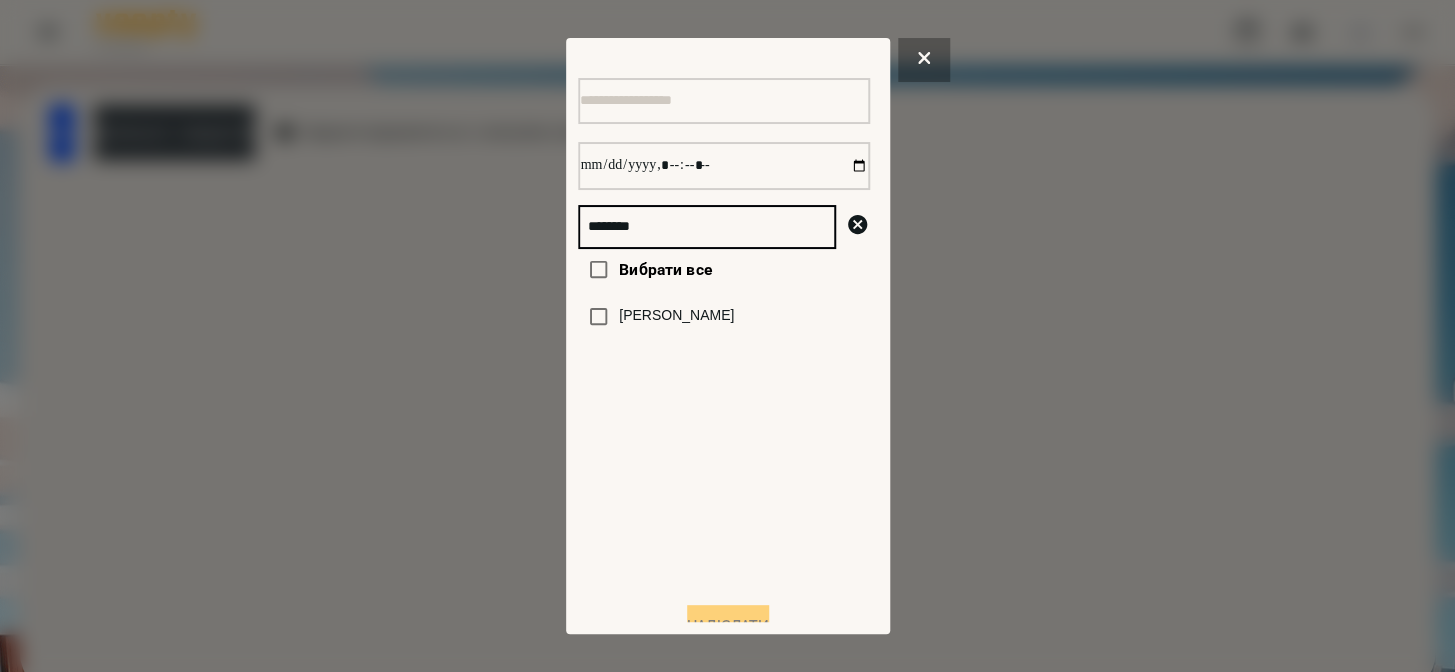 drag, startPoint x: 694, startPoint y: 232, endPoint x: 511, endPoint y: 243, distance: 183.3303 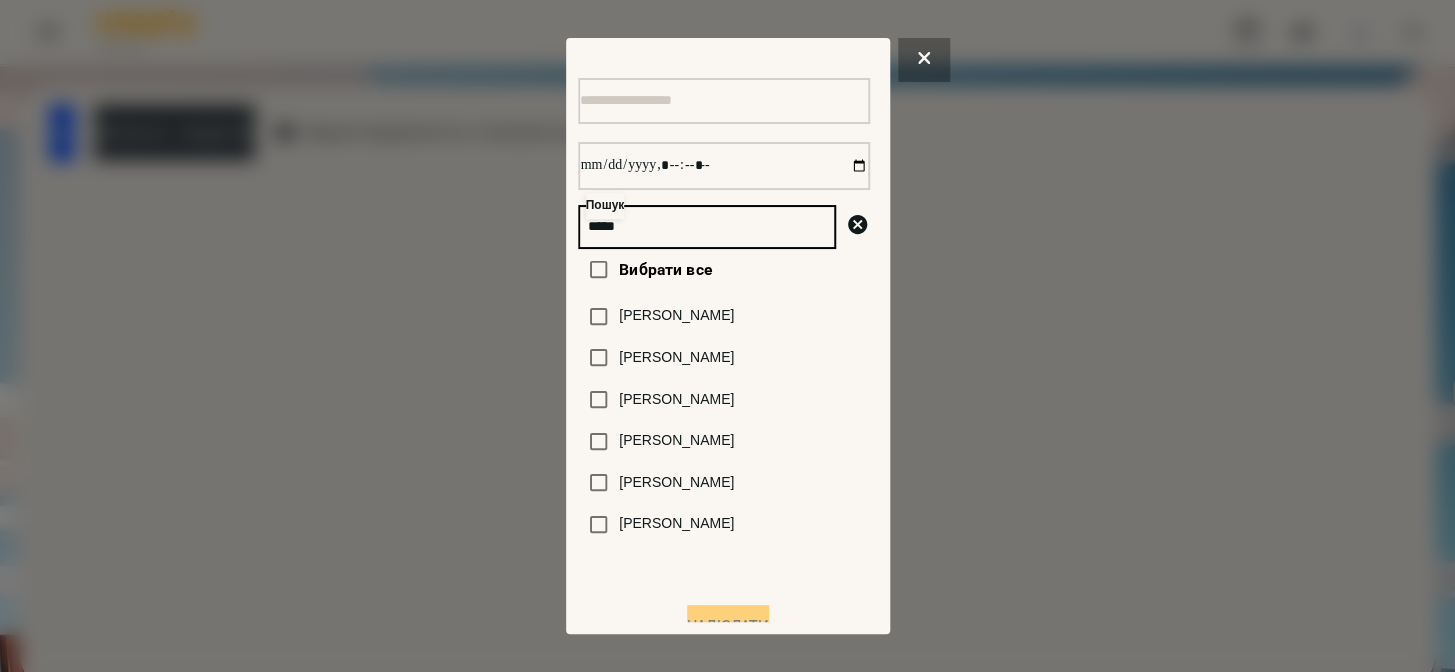 type on "*****" 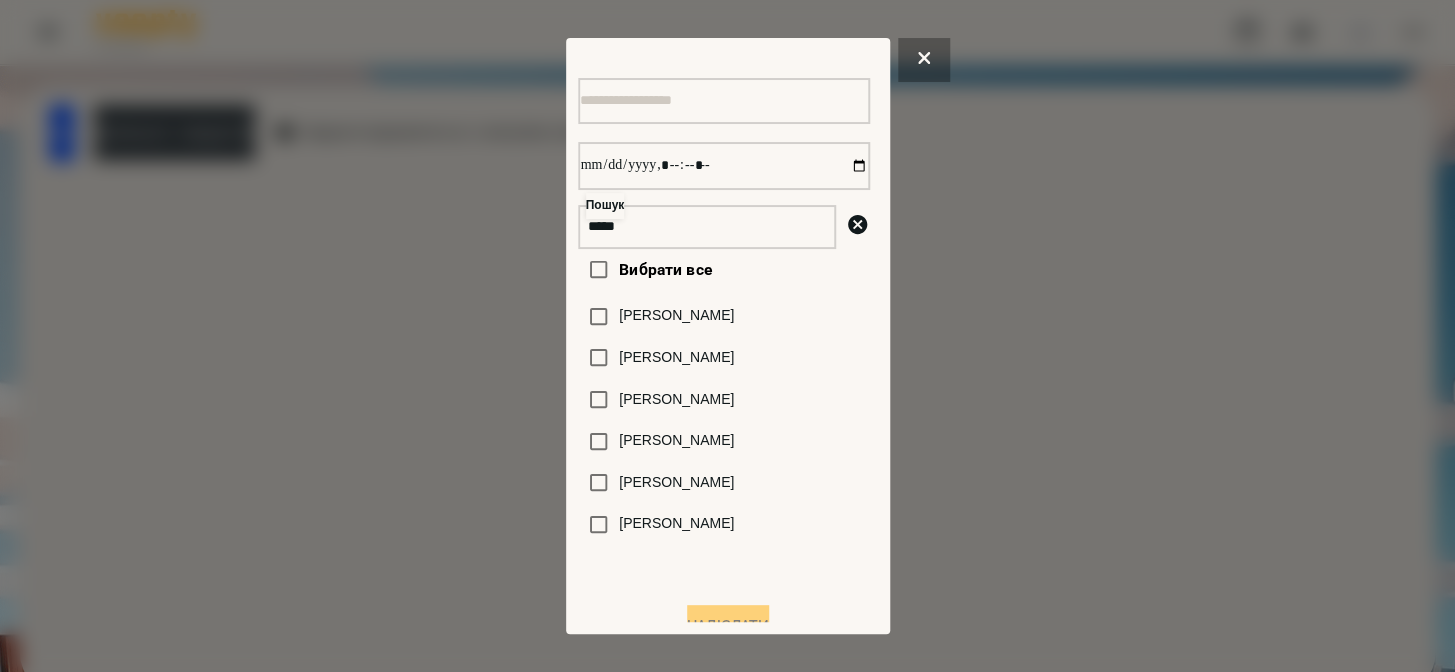click on "[PERSON_NAME]" at bounding box center (676, 483) 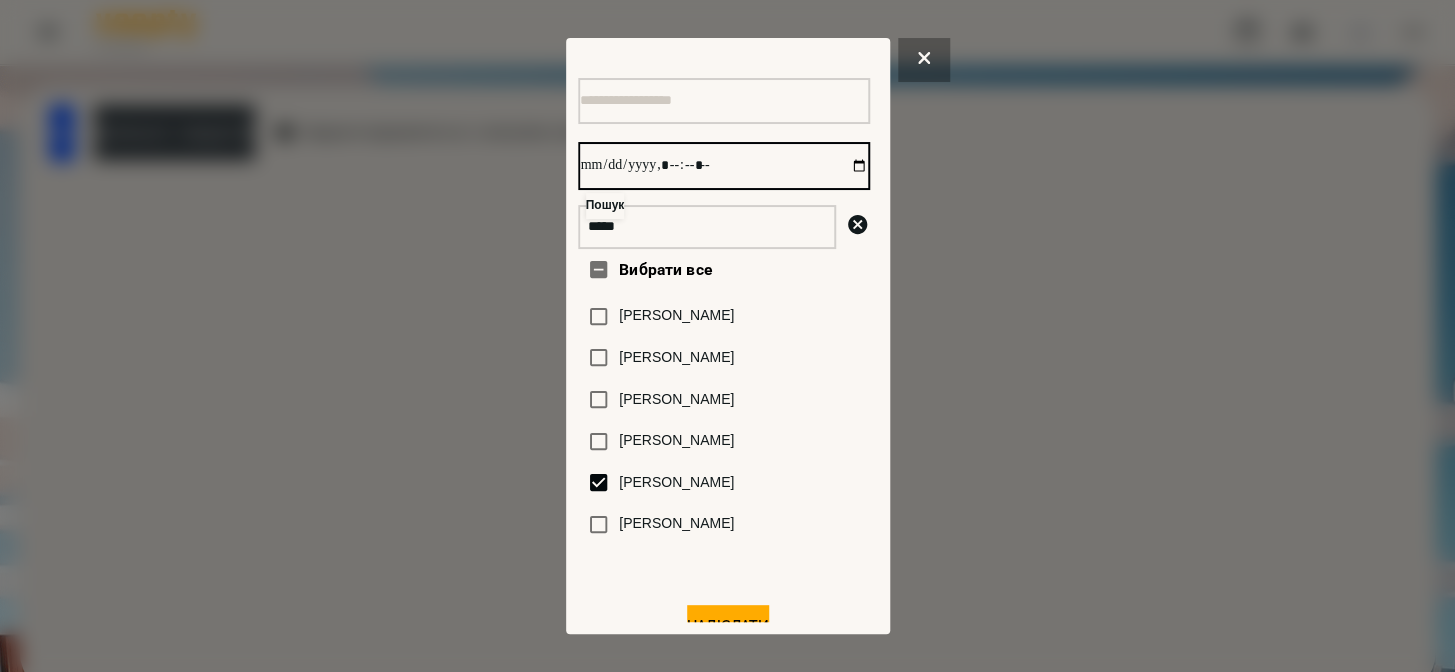 click at bounding box center (724, 166) 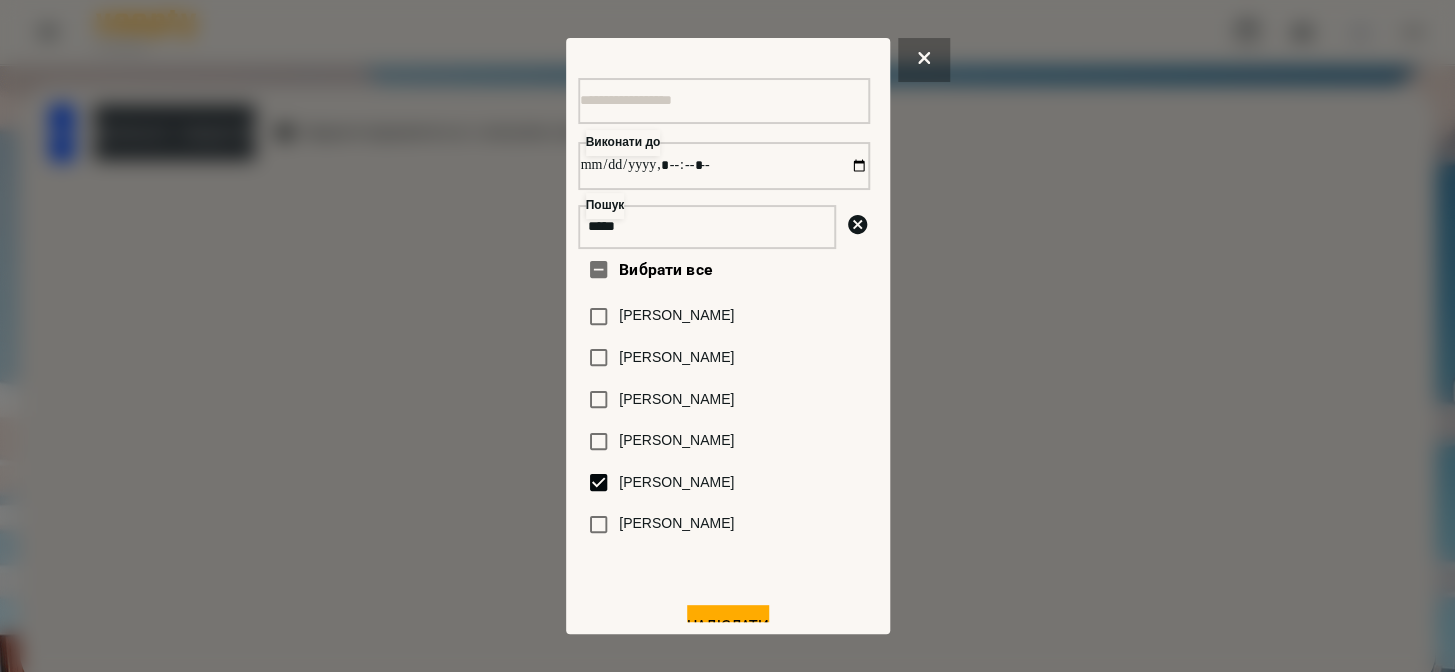type on "**********" 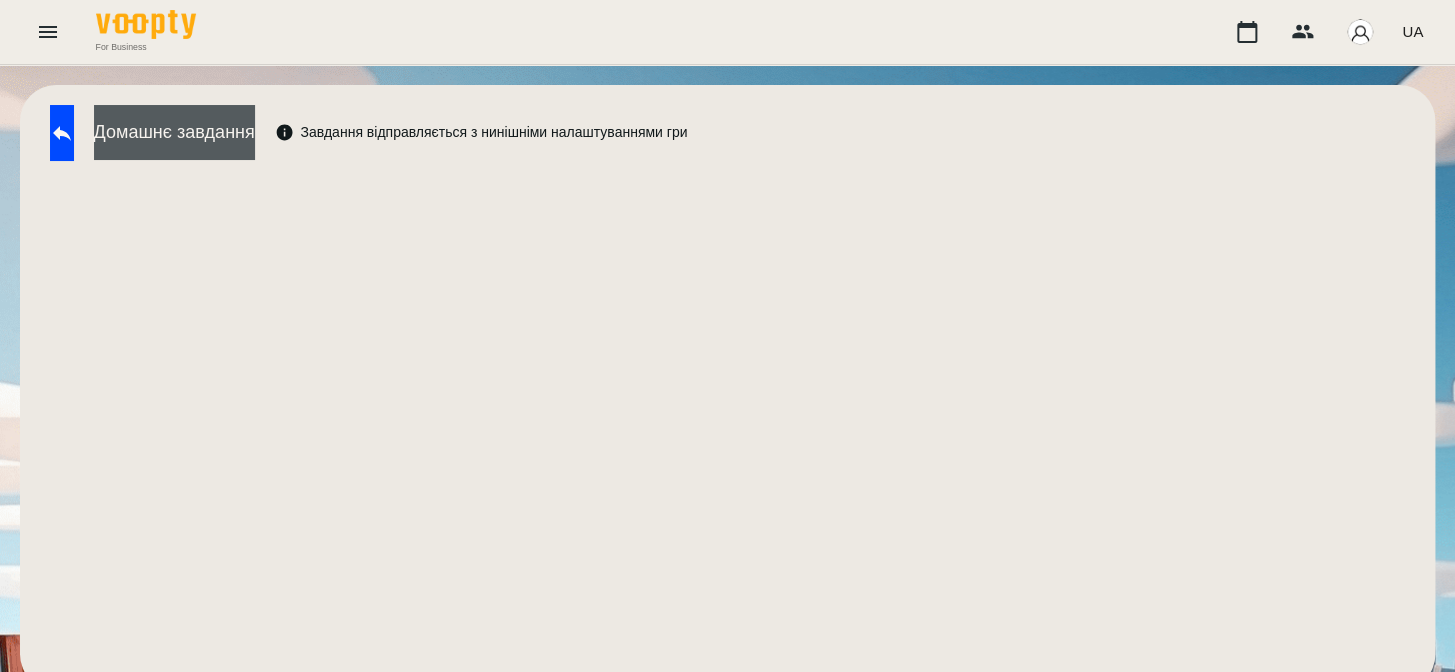 click on "Домашнє завдання" at bounding box center (174, 132) 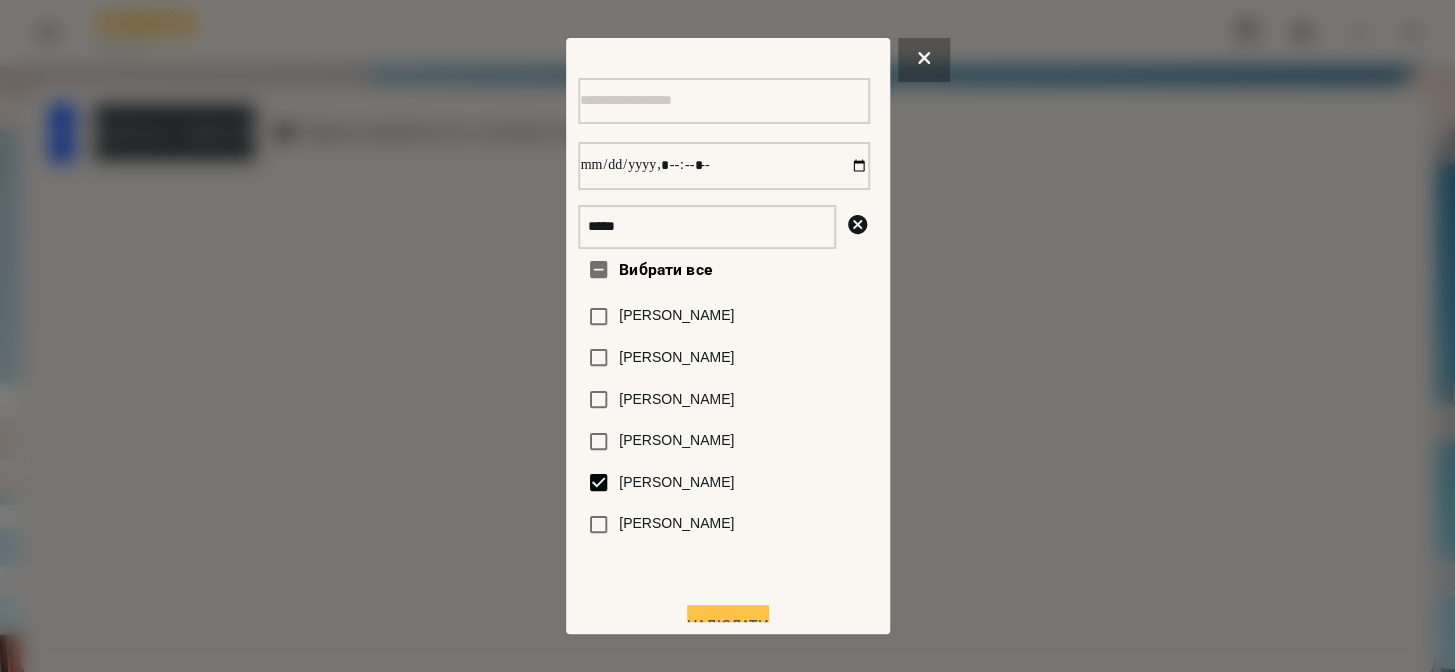 click on "Надіслати" at bounding box center [728, 627] 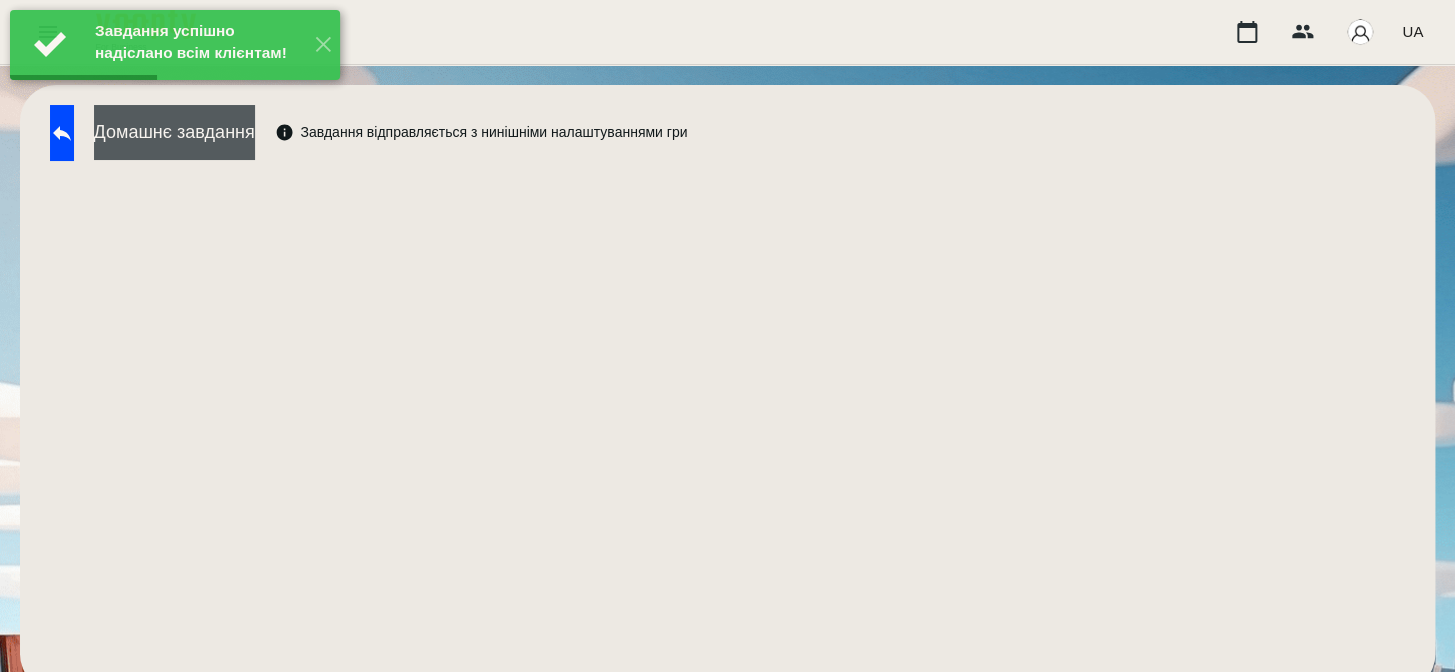 click on "Домашнє завдання" at bounding box center [174, 132] 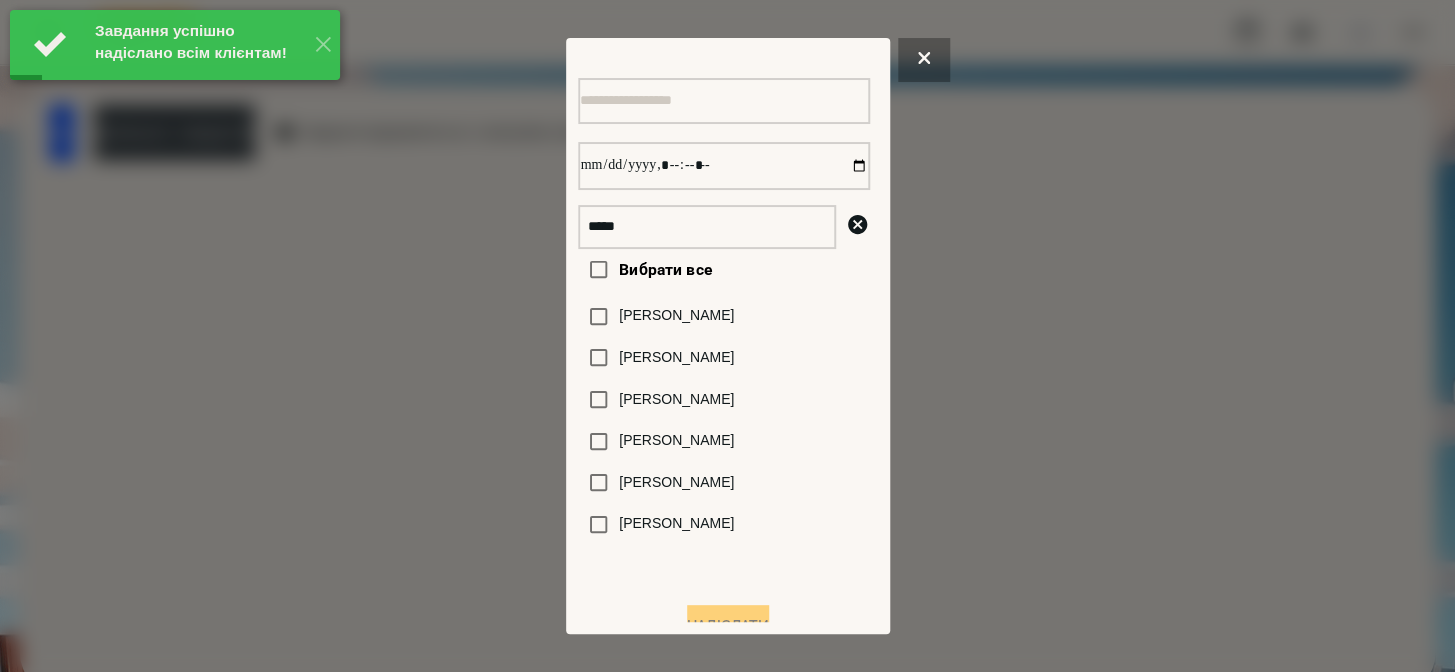 click on "[PERSON_NAME]" at bounding box center (676, 483) 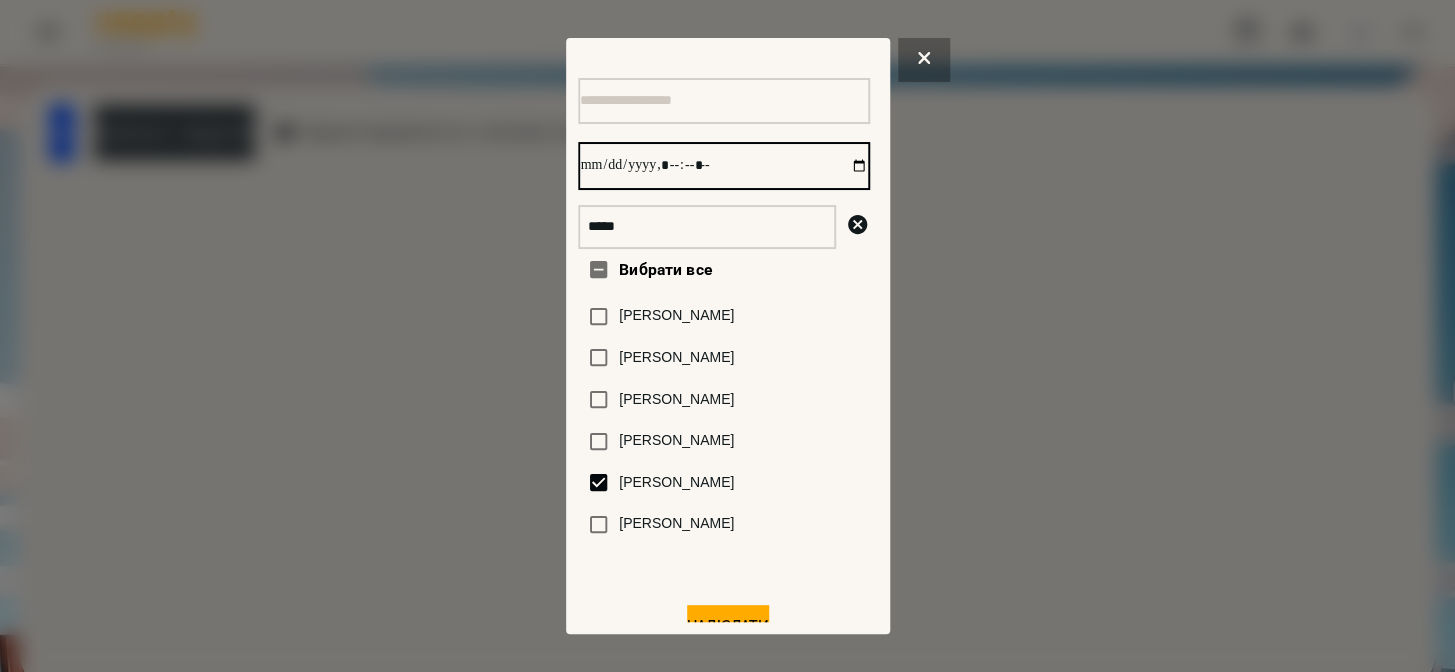 click at bounding box center (724, 166) 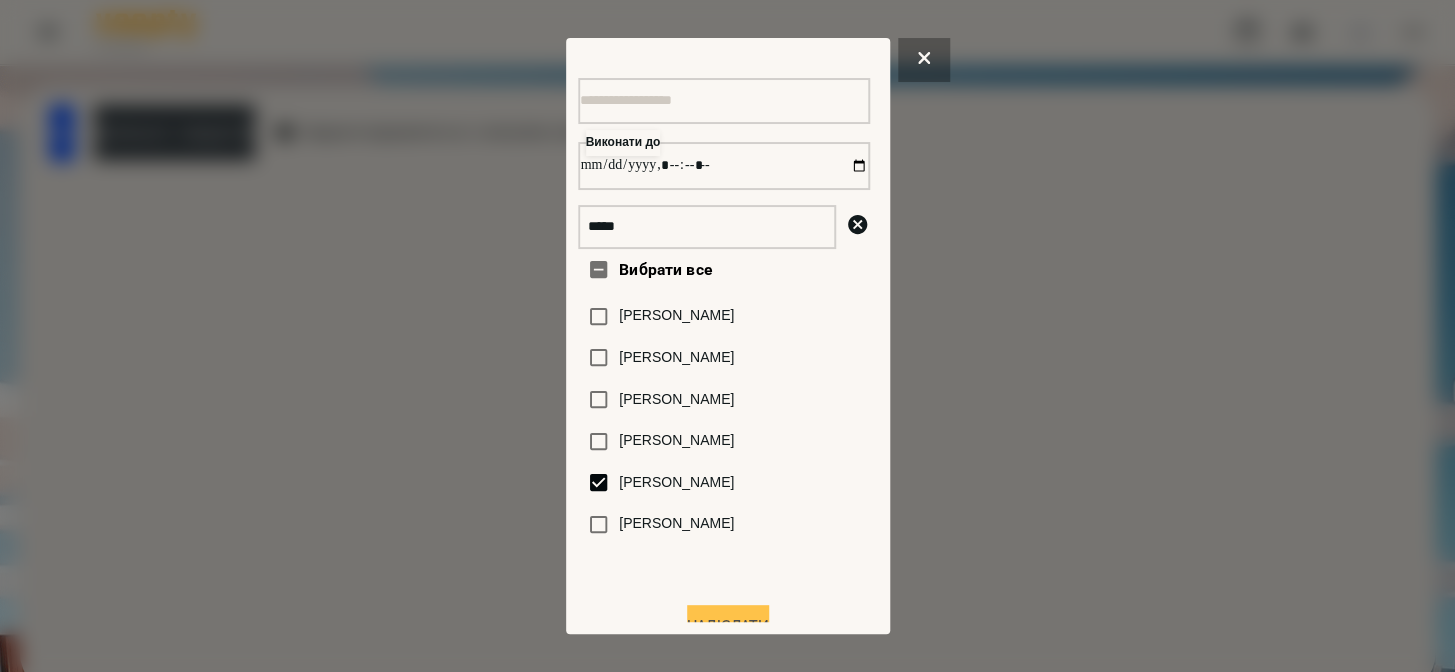 type on "**********" 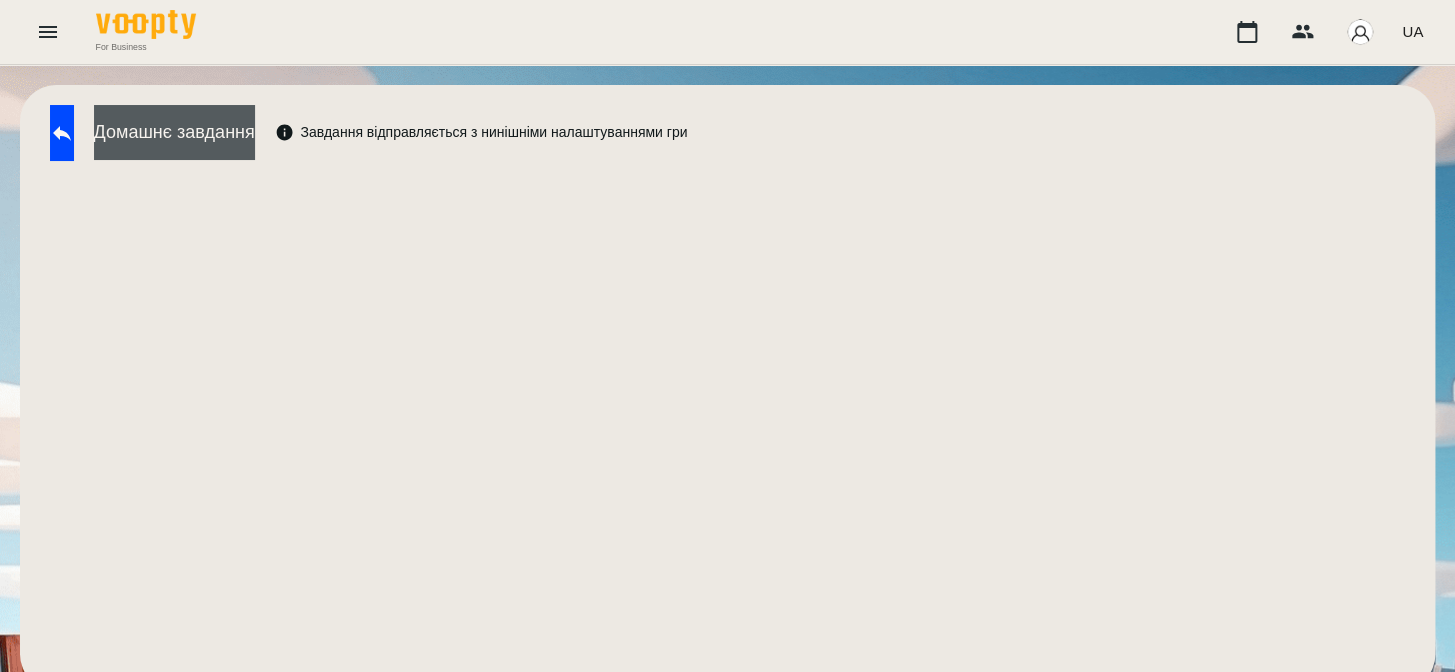 click on "Домашнє завдання" at bounding box center (174, 132) 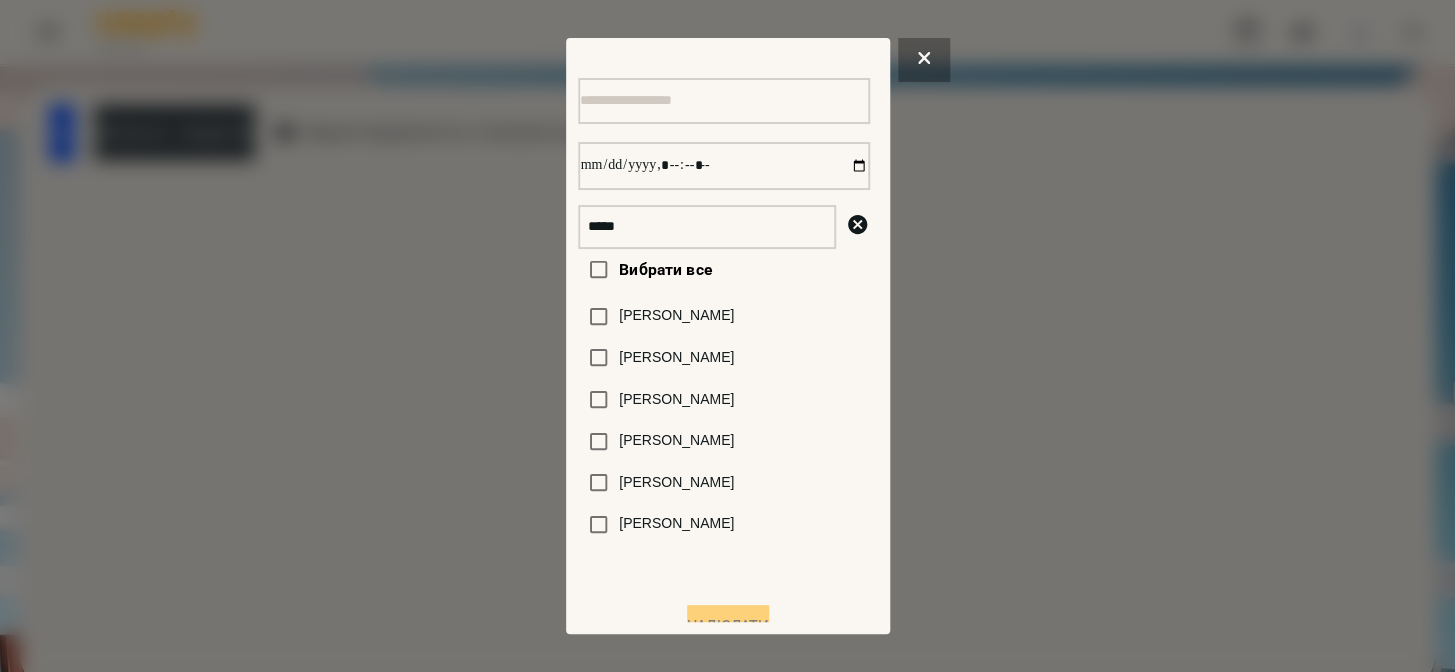 click on "[PERSON_NAME]" at bounding box center (676, 483) 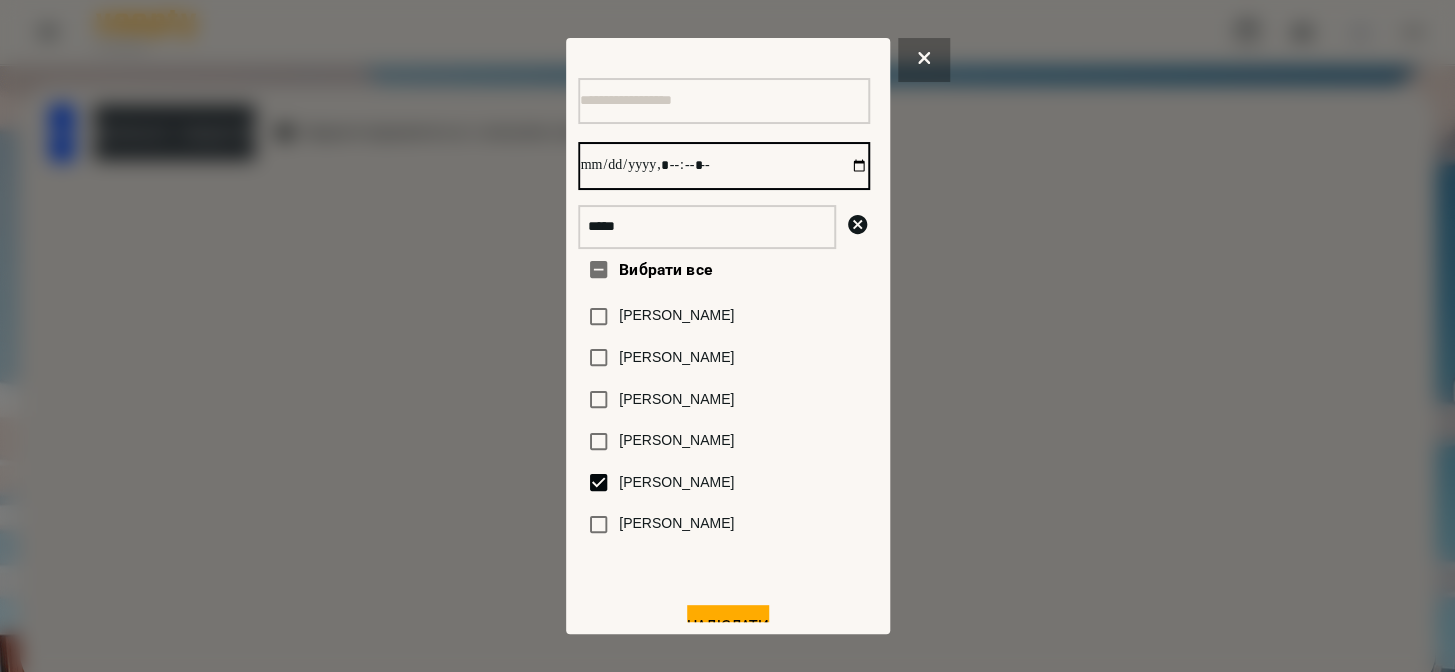 click at bounding box center (724, 166) 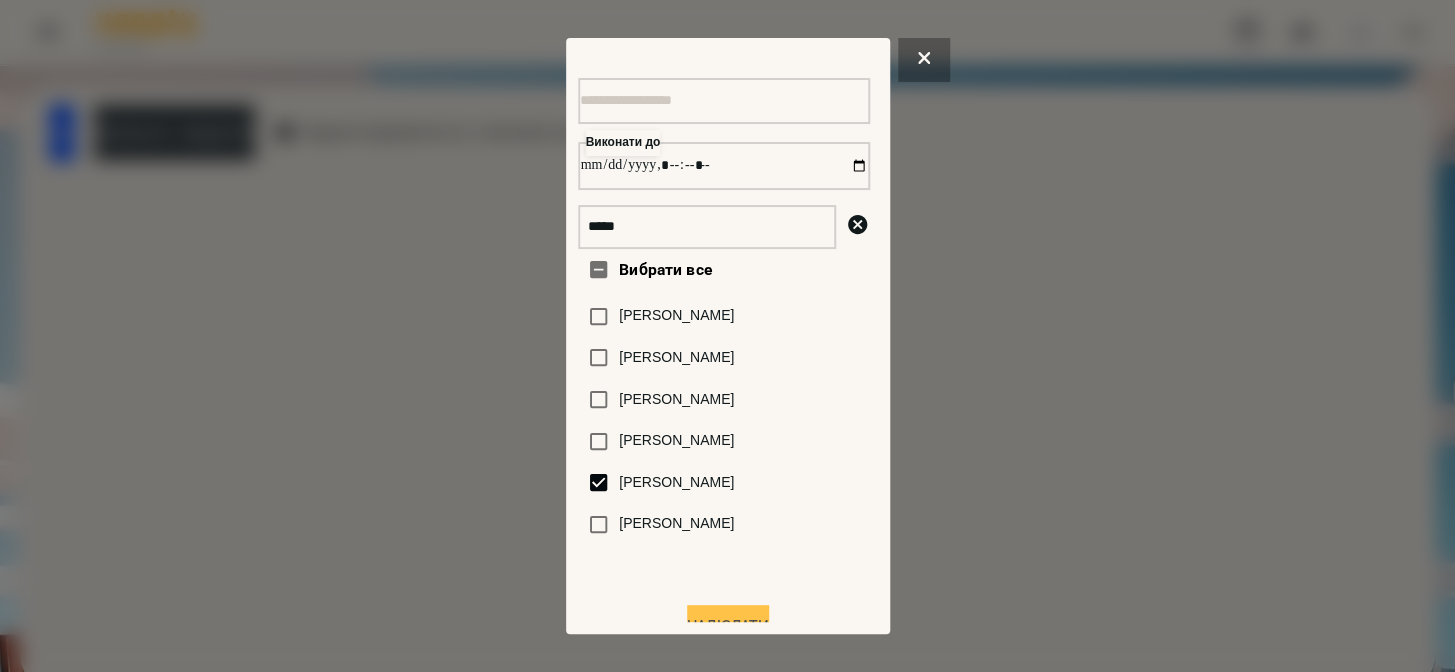 type on "**********" 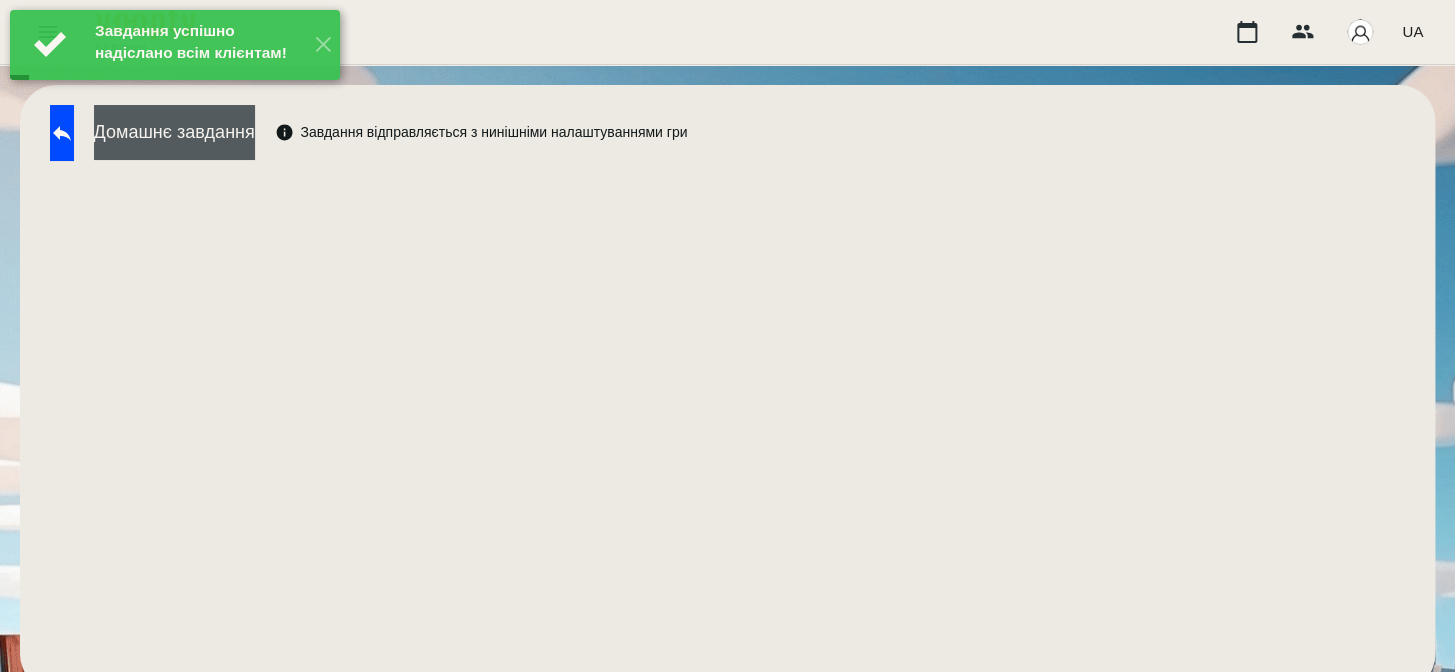 click on "Домашнє завдання" at bounding box center [174, 132] 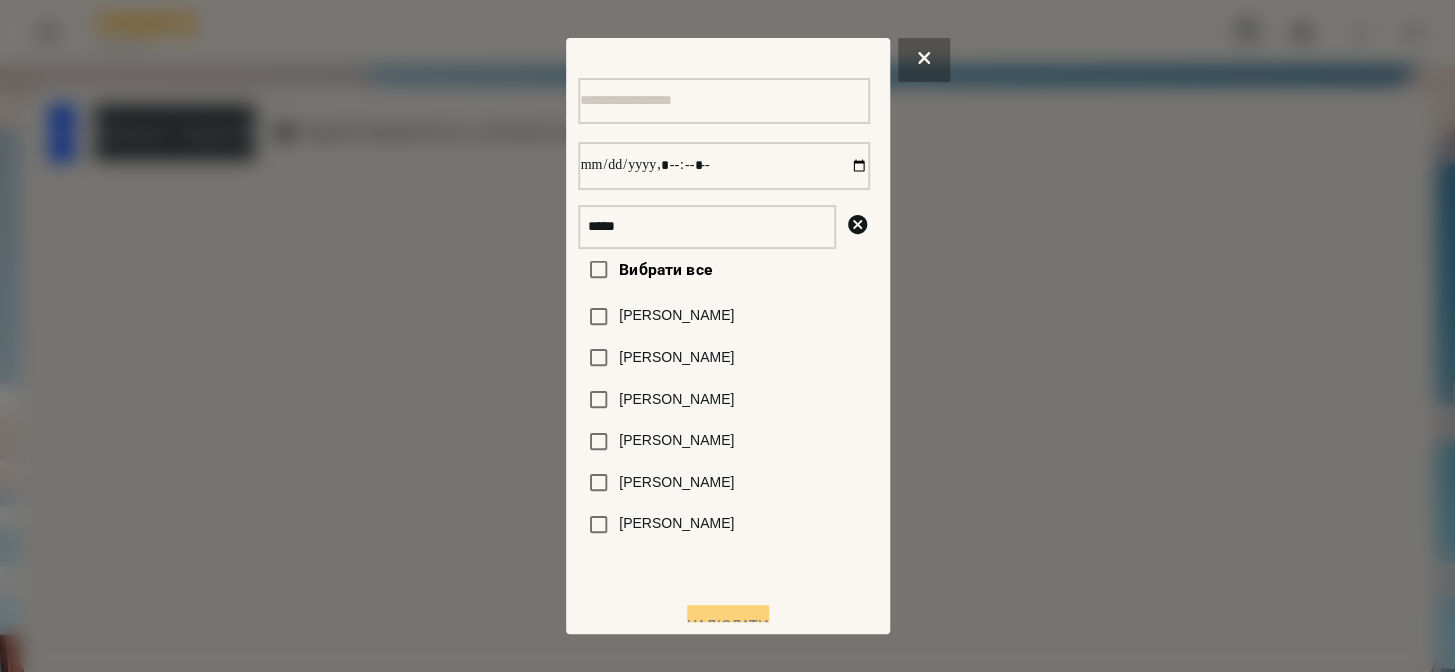 click on "[PERSON_NAME]" at bounding box center (676, 483) 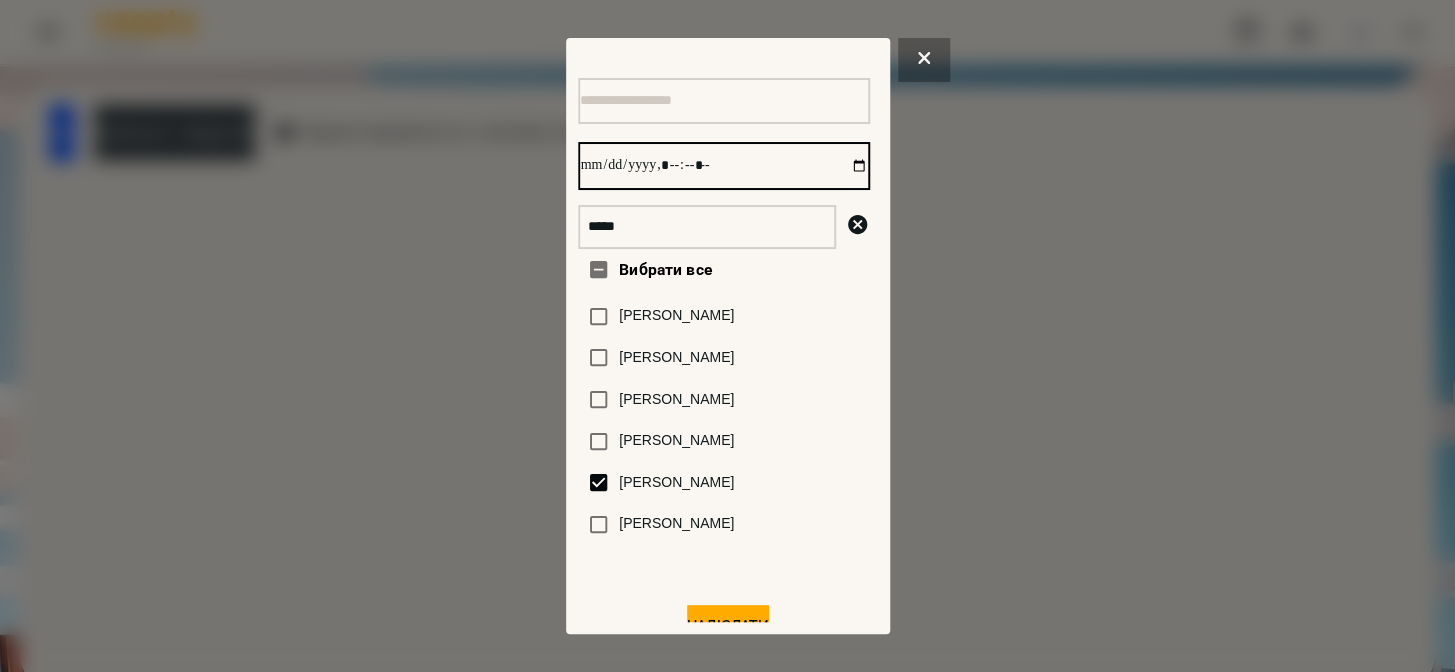 click at bounding box center [724, 166] 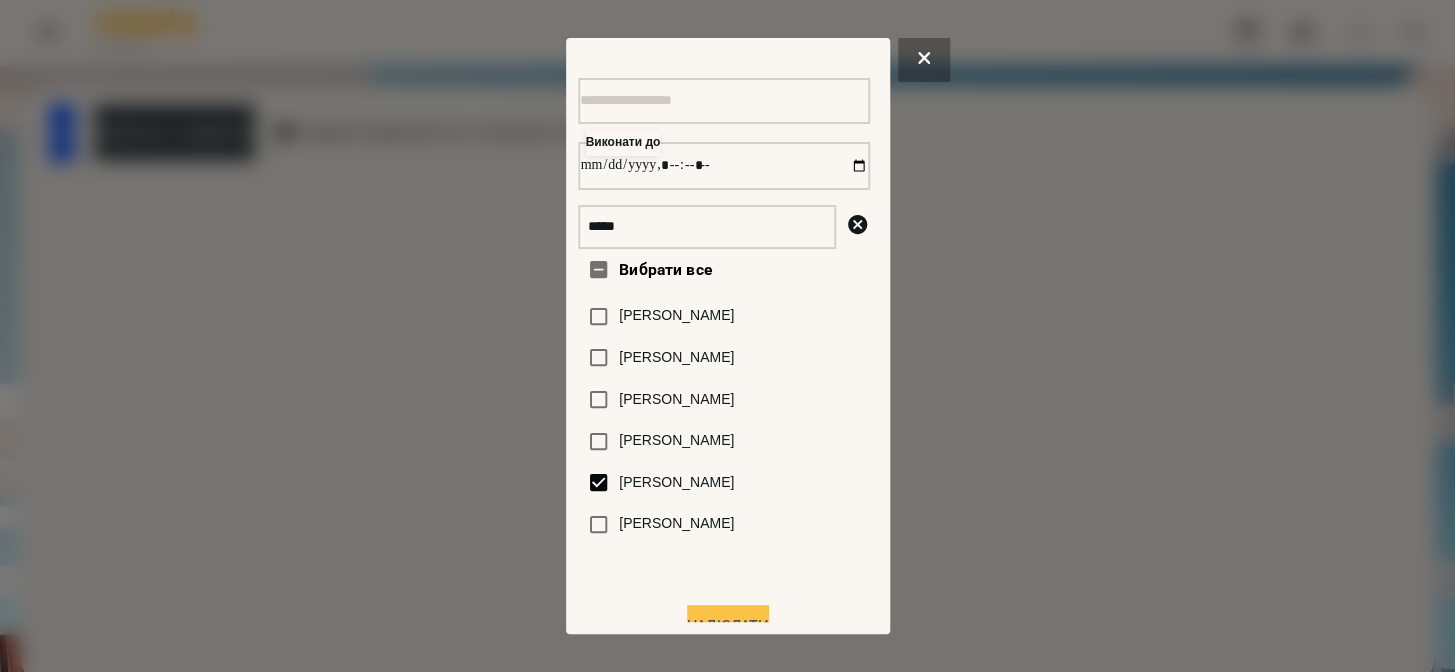 type on "**********" 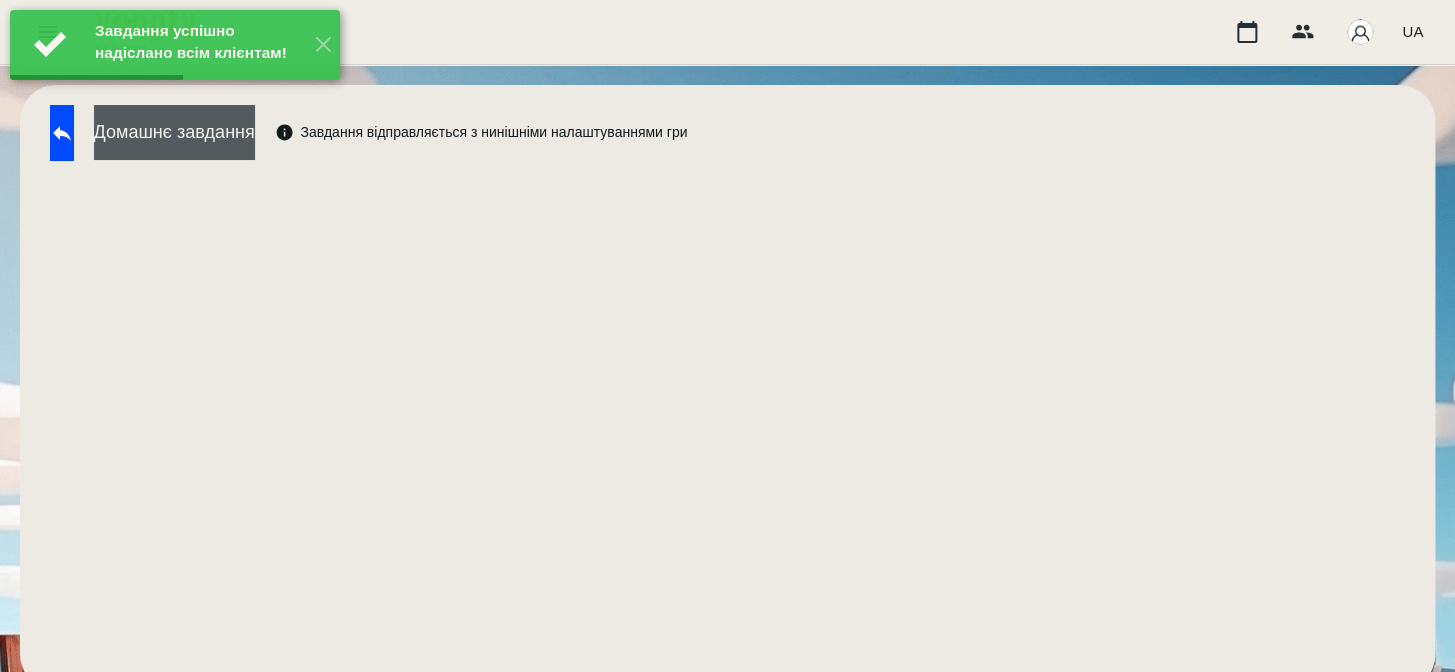 click on "Домашнє завдання" at bounding box center [174, 132] 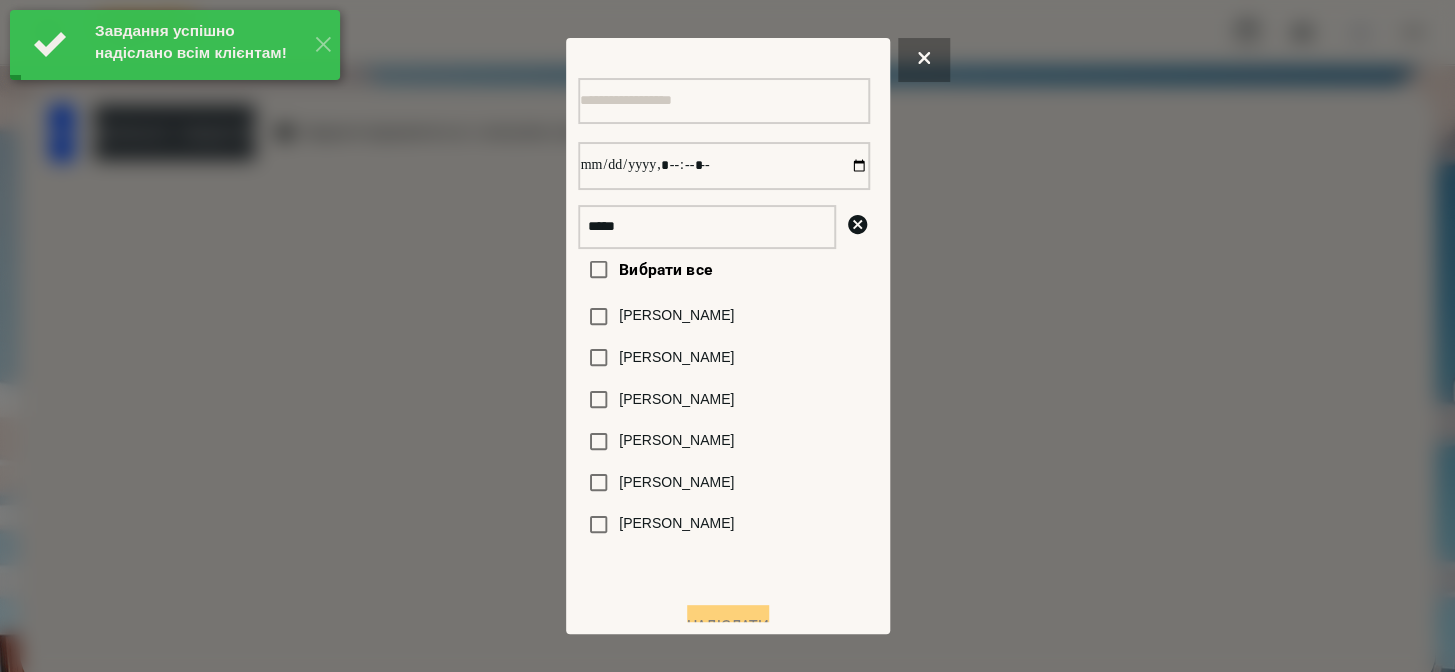 click on "[PERSON_NAME]" at bounding box center [676, 483] 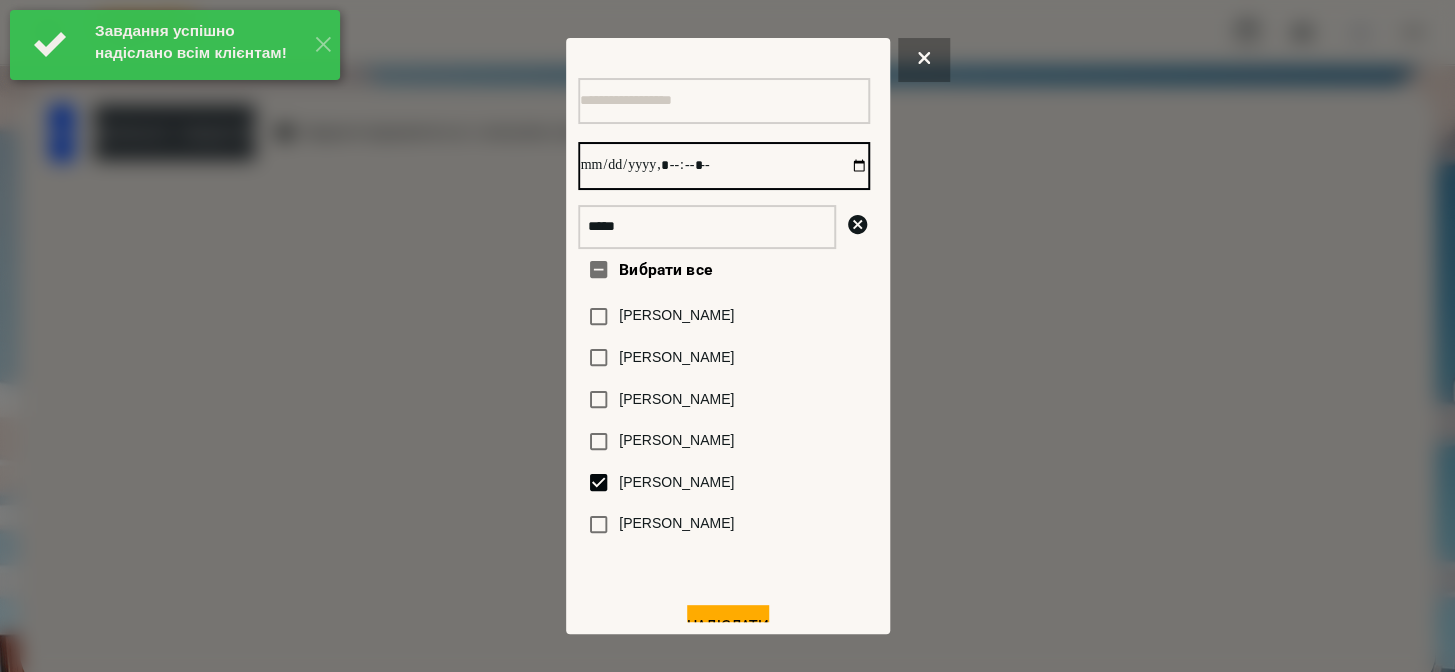 click at bounding box center (724, 166) 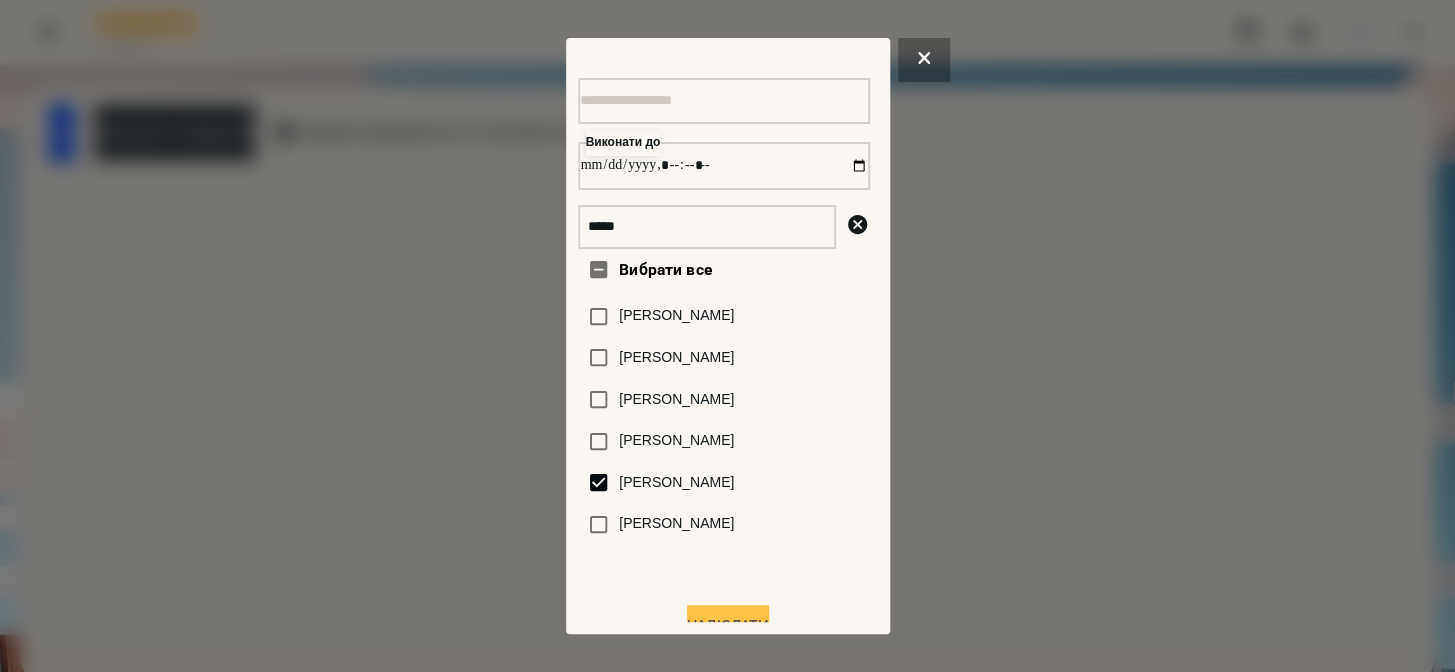 type on "**********" 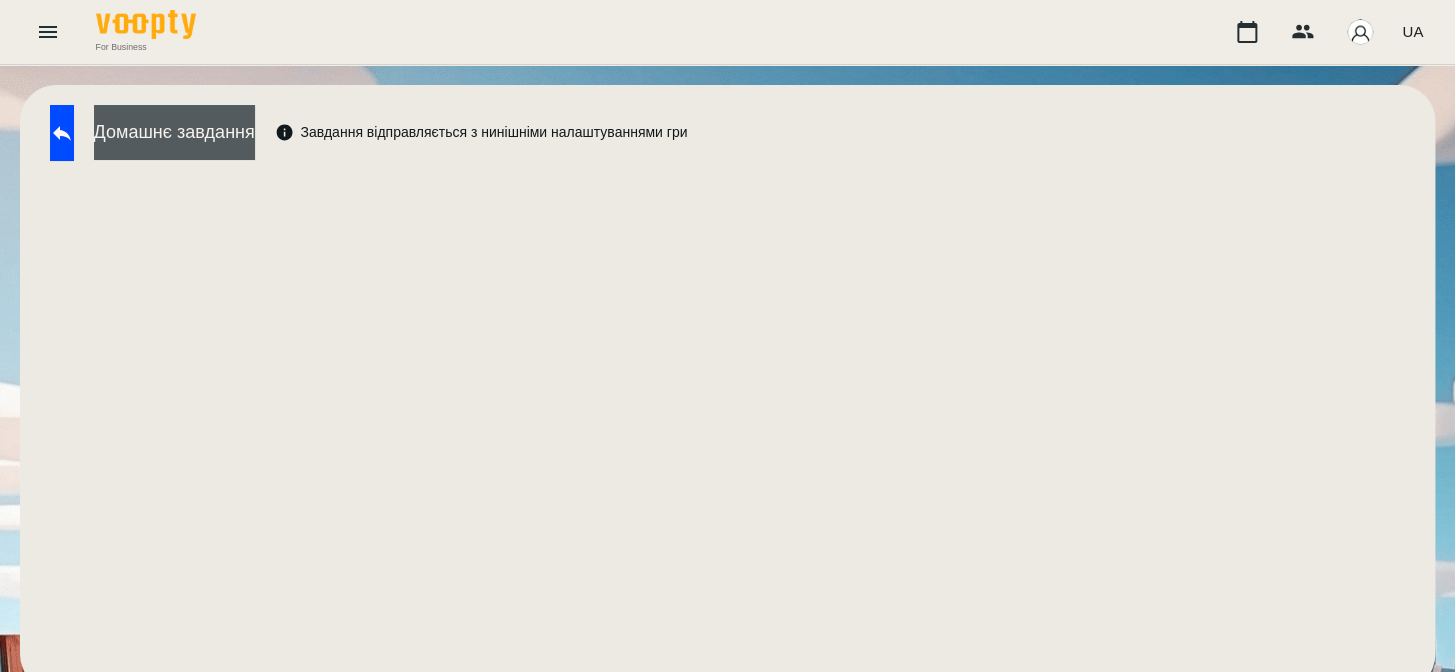 click on "Домашнє завдання" at bounding box center (174, 132) 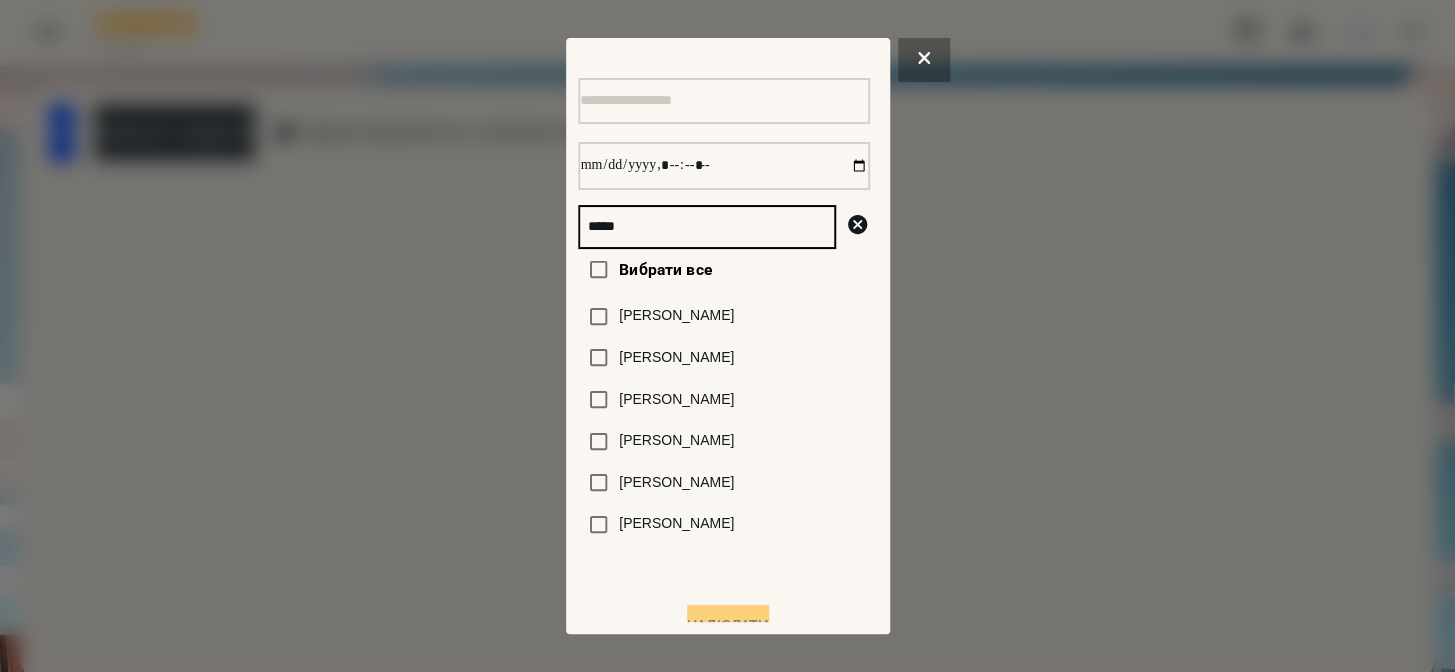 drag, startPoint x: 705, startPoint y: 229, endPoint x: 394, endPoint y: 261, distance: 312.64197 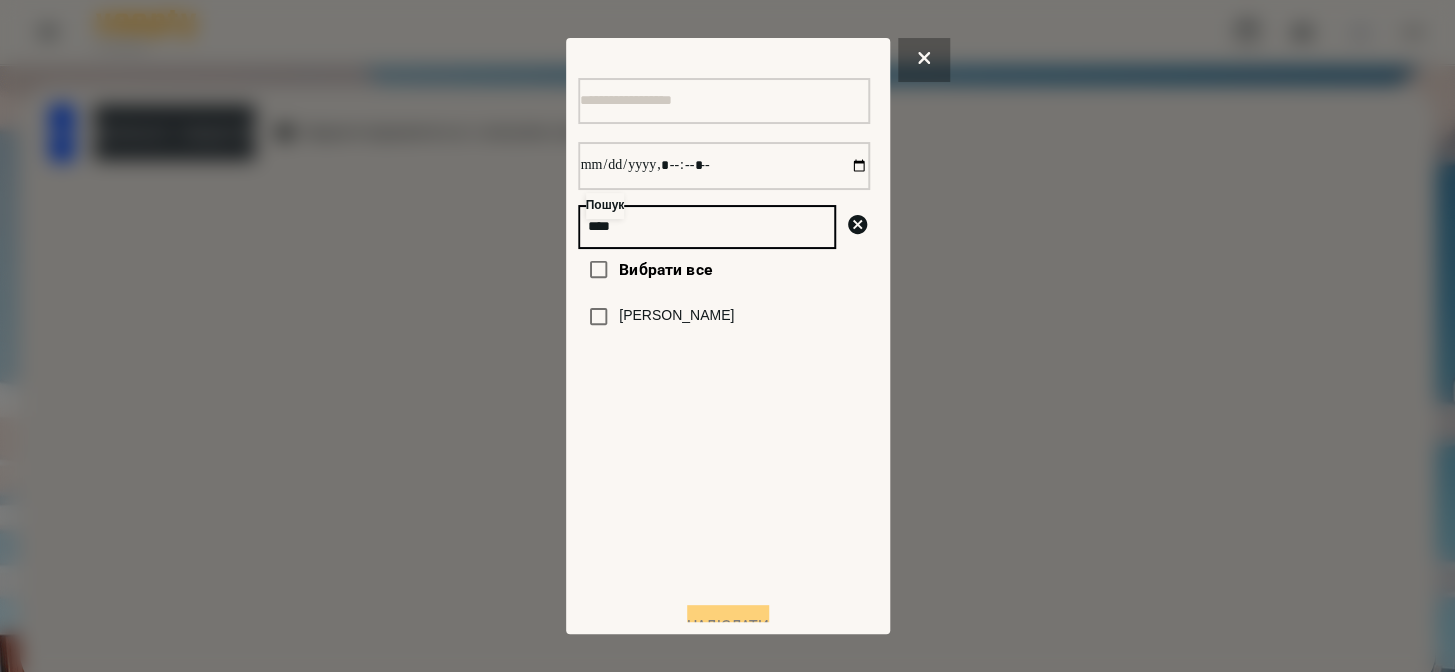 type on "****" 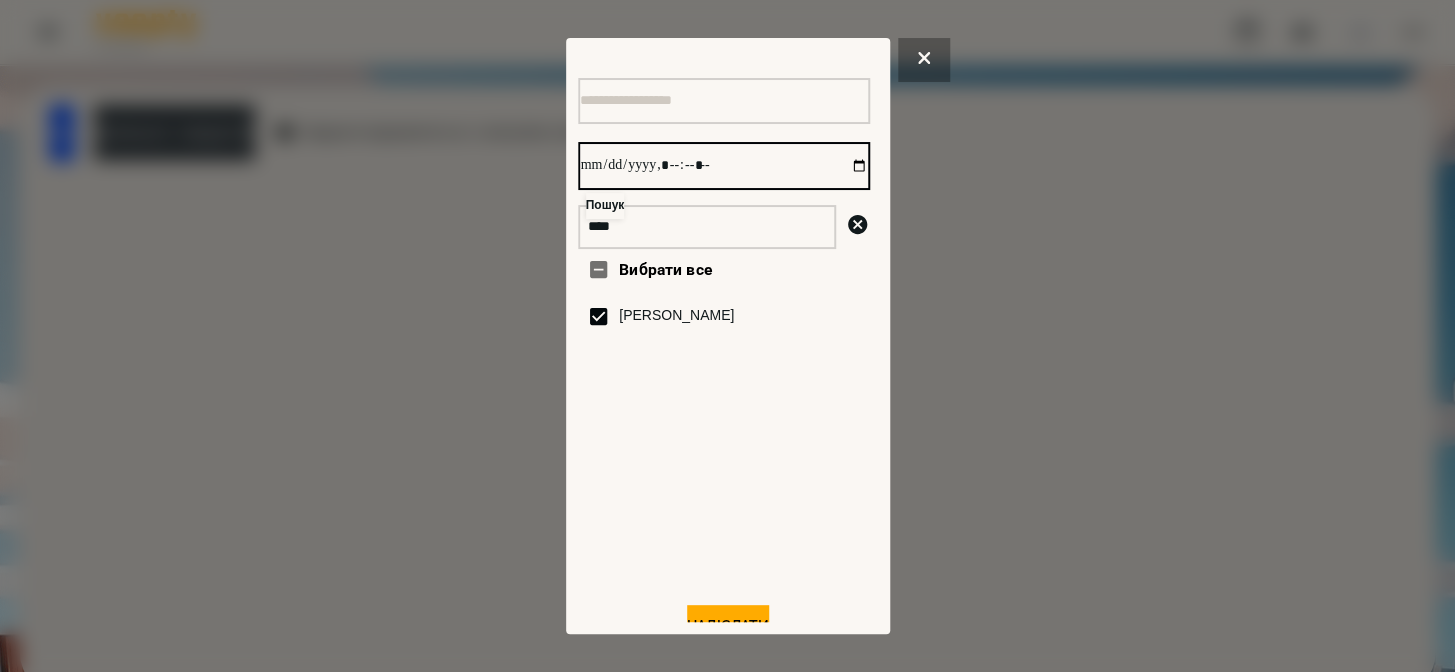 click at bounding box center [724, 166] 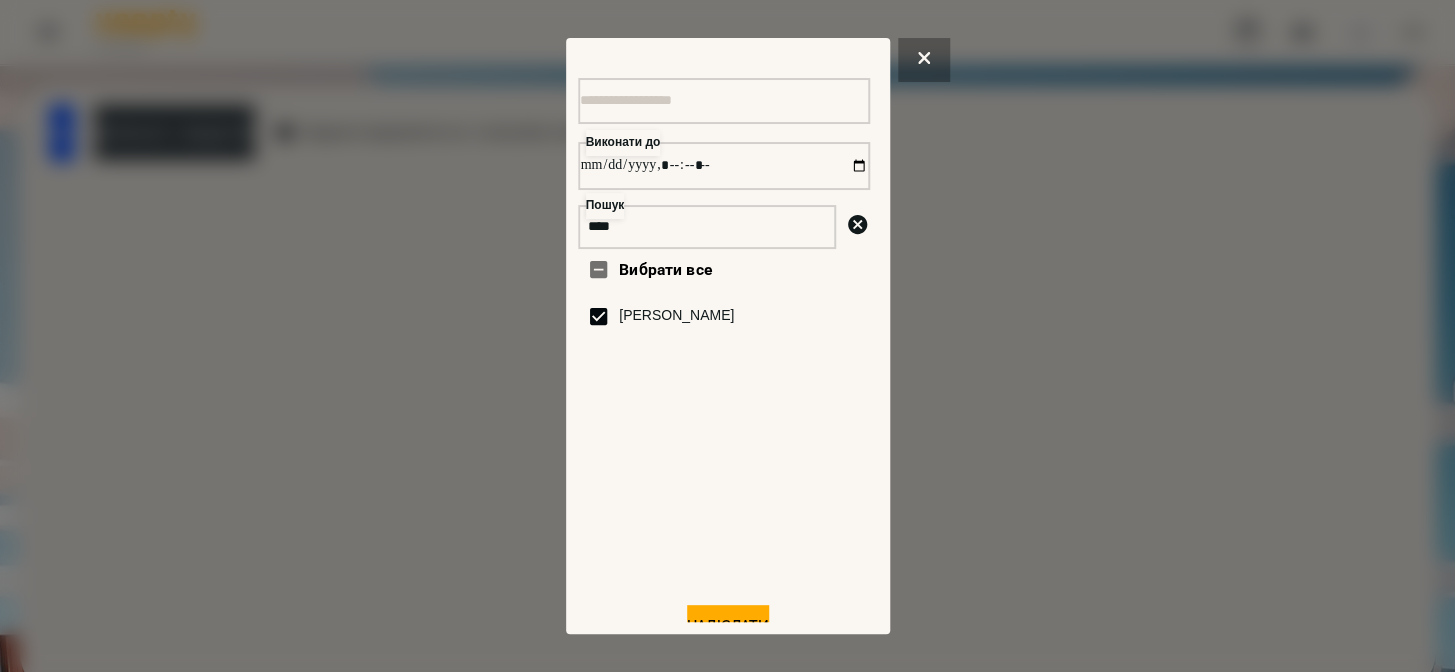 type on "**********" 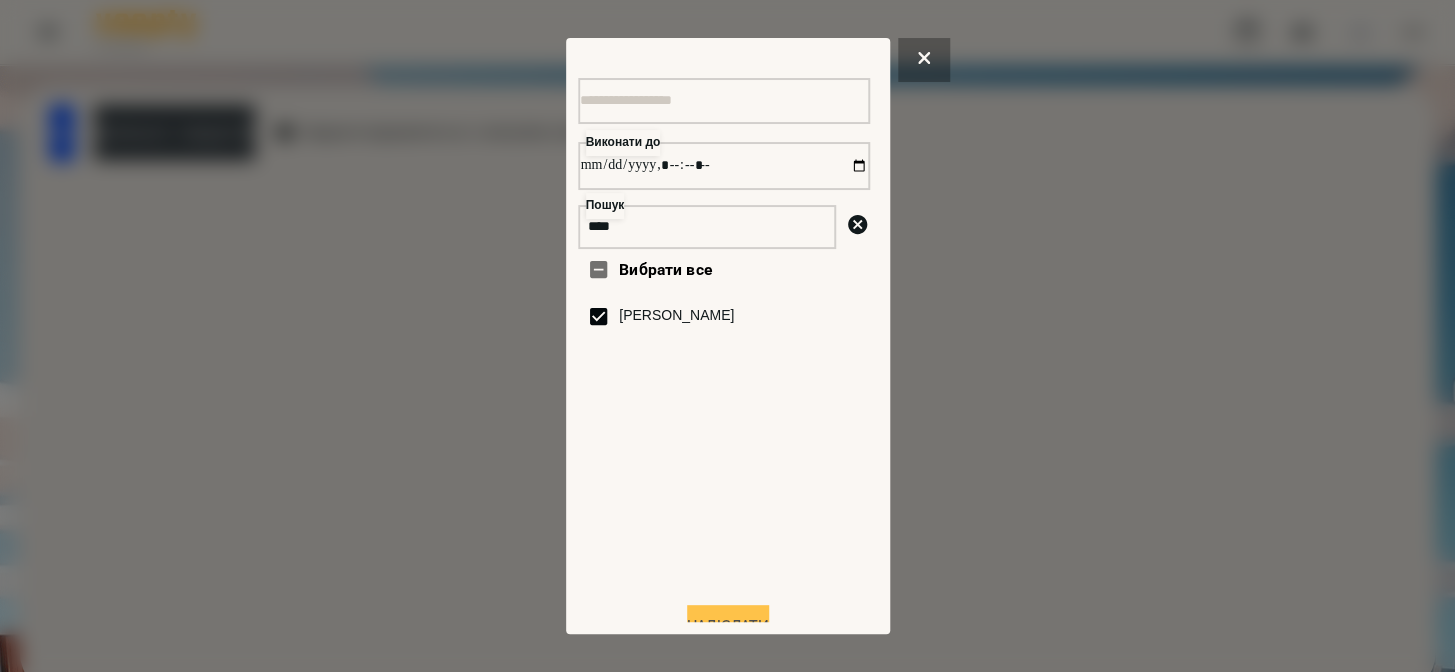 click on "Надіслати" at bounding box center (728, 627) 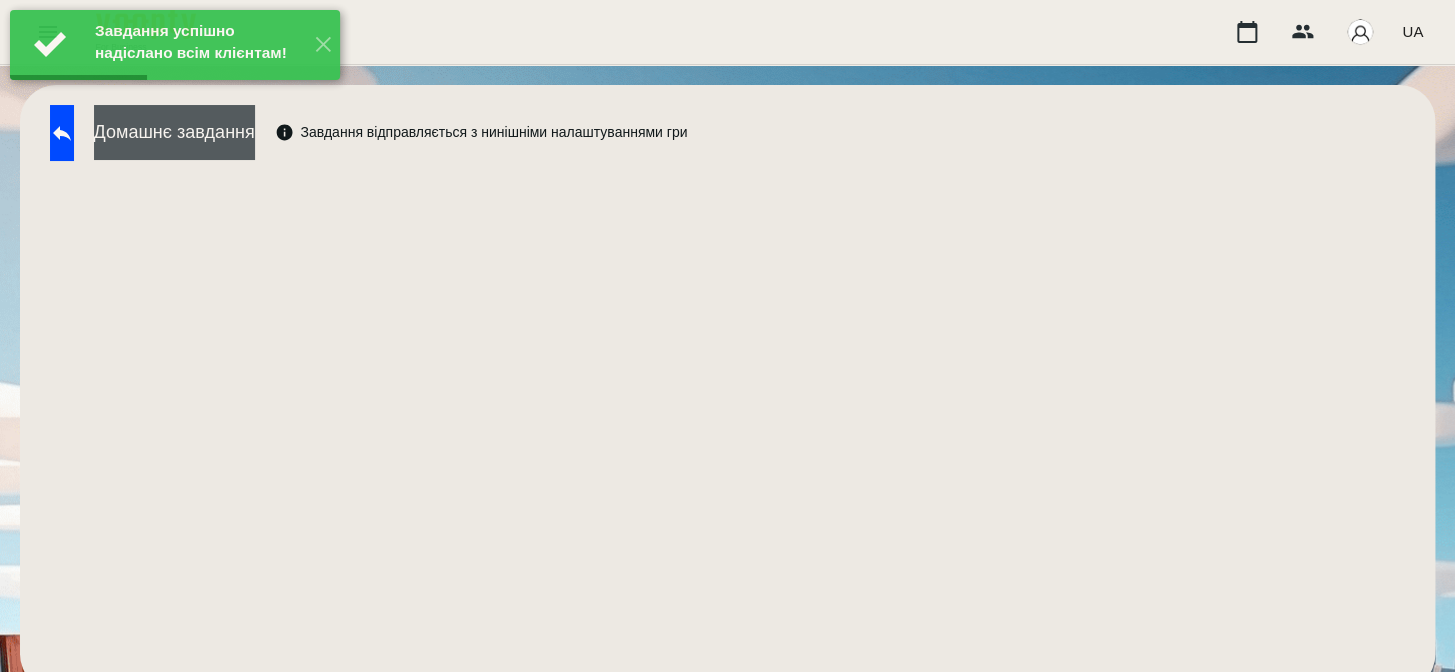 click on "Домашнє завдання" at bounding box center [174, 132] 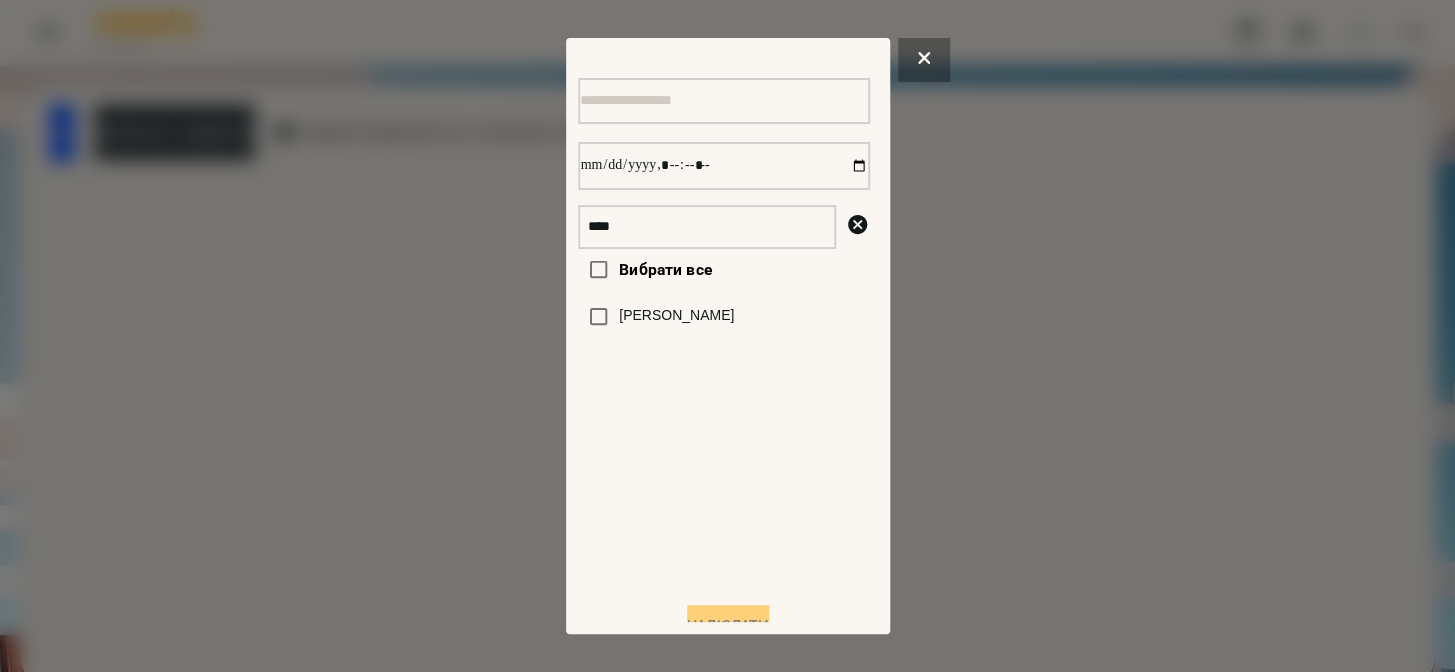 drag, startPoint x: 1039, startPoint y: 368, endPoint x: 520, endPoint y: 309, distance: 522.3428 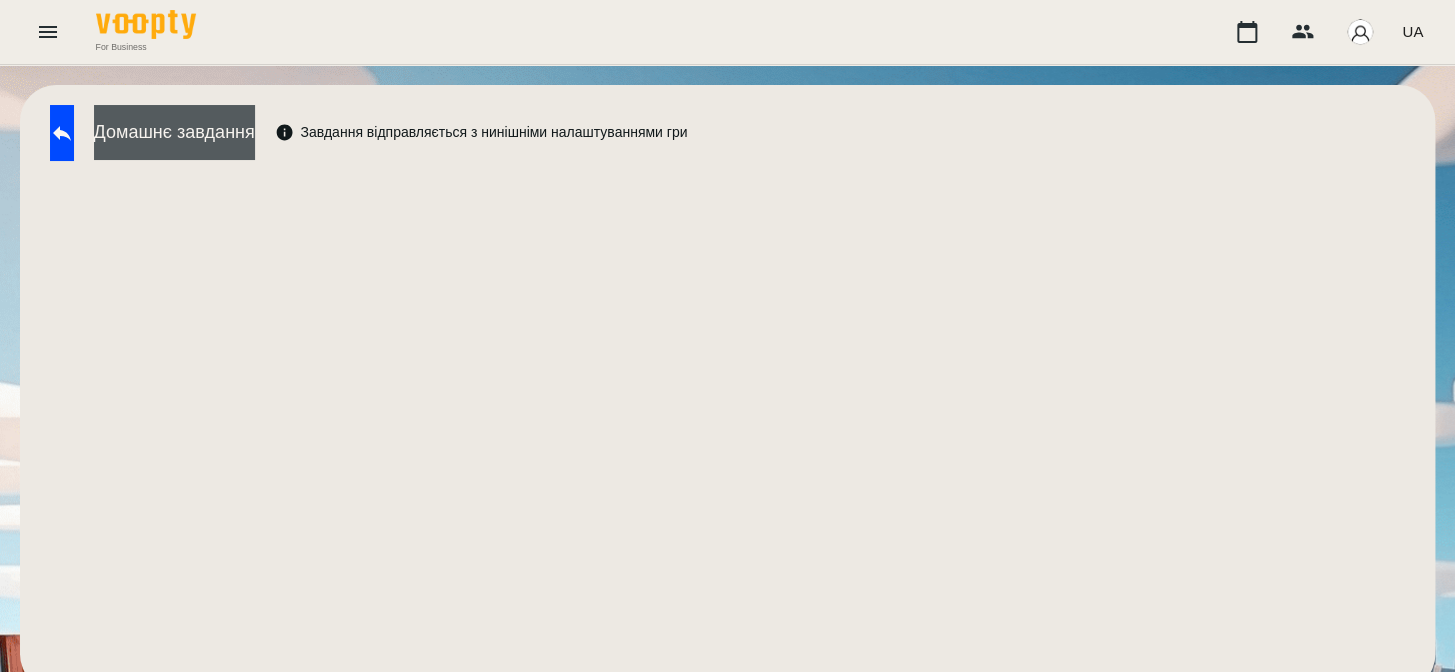 click on "Домашнє завдання" at bounding box center [174, 132] 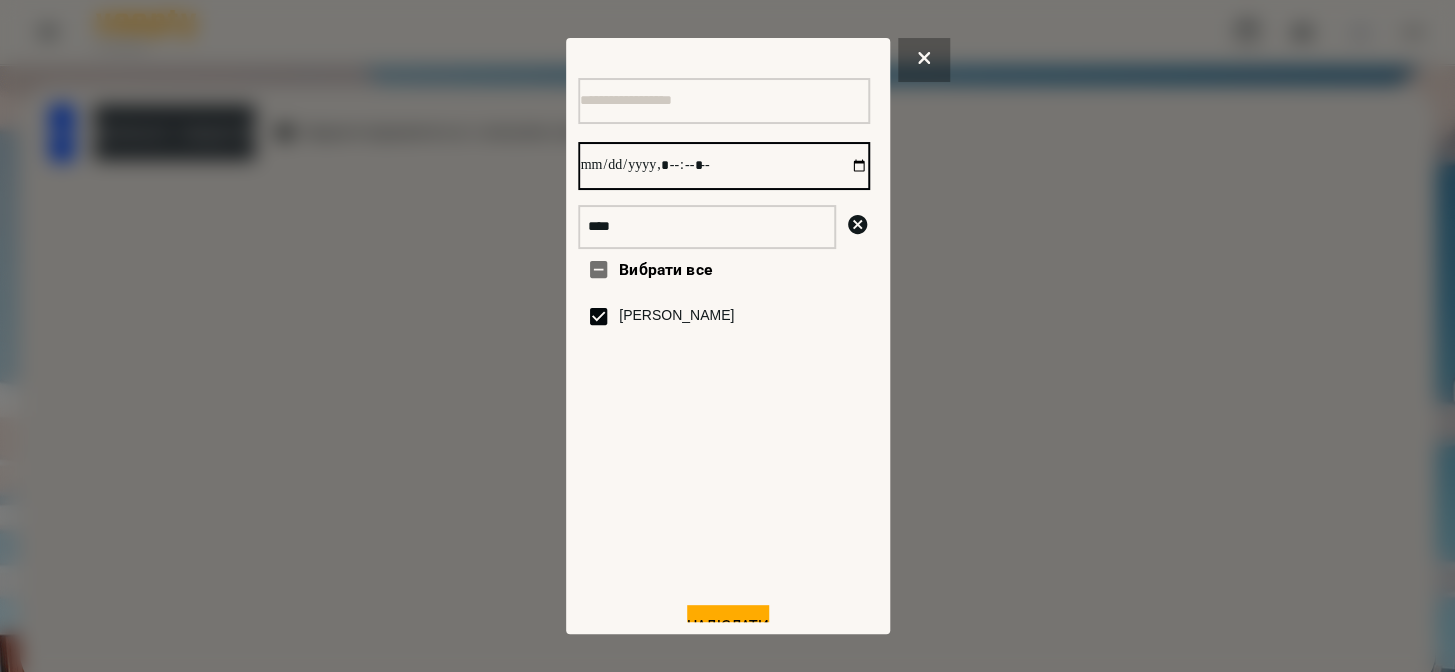 click at bounding box center (724, 166) 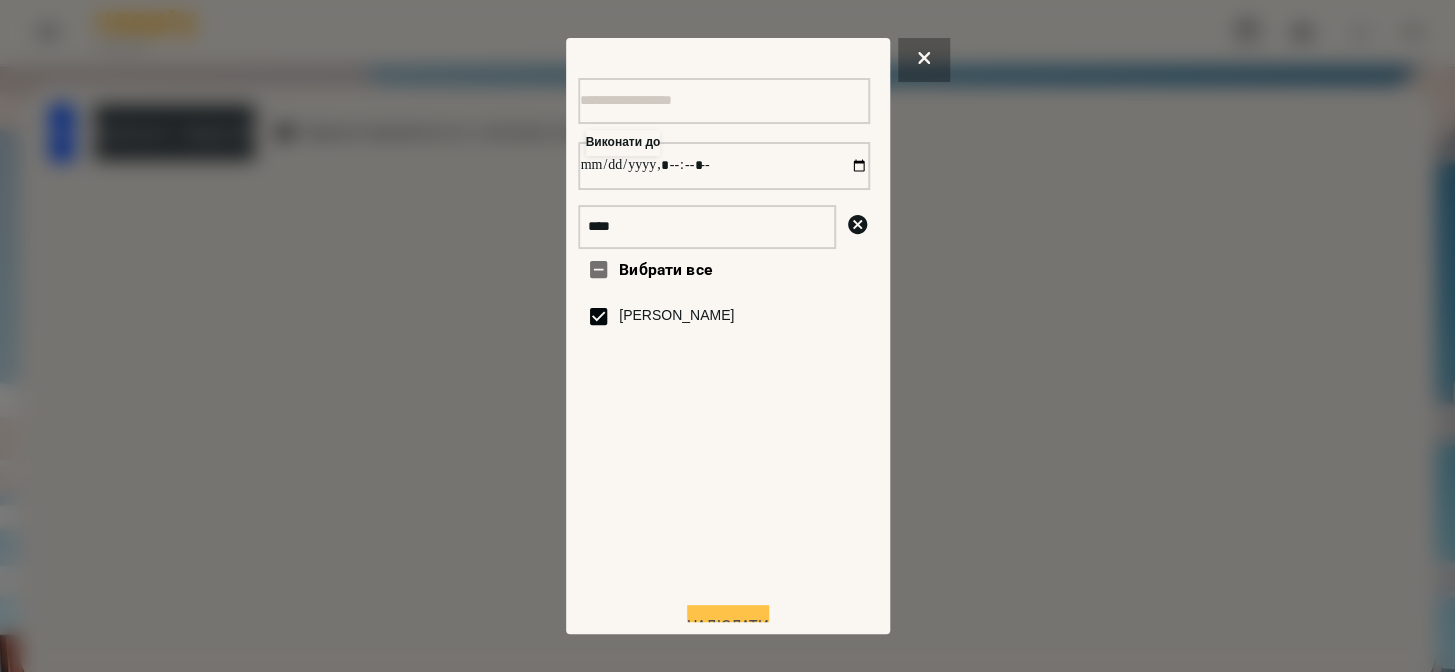 type on "**********" 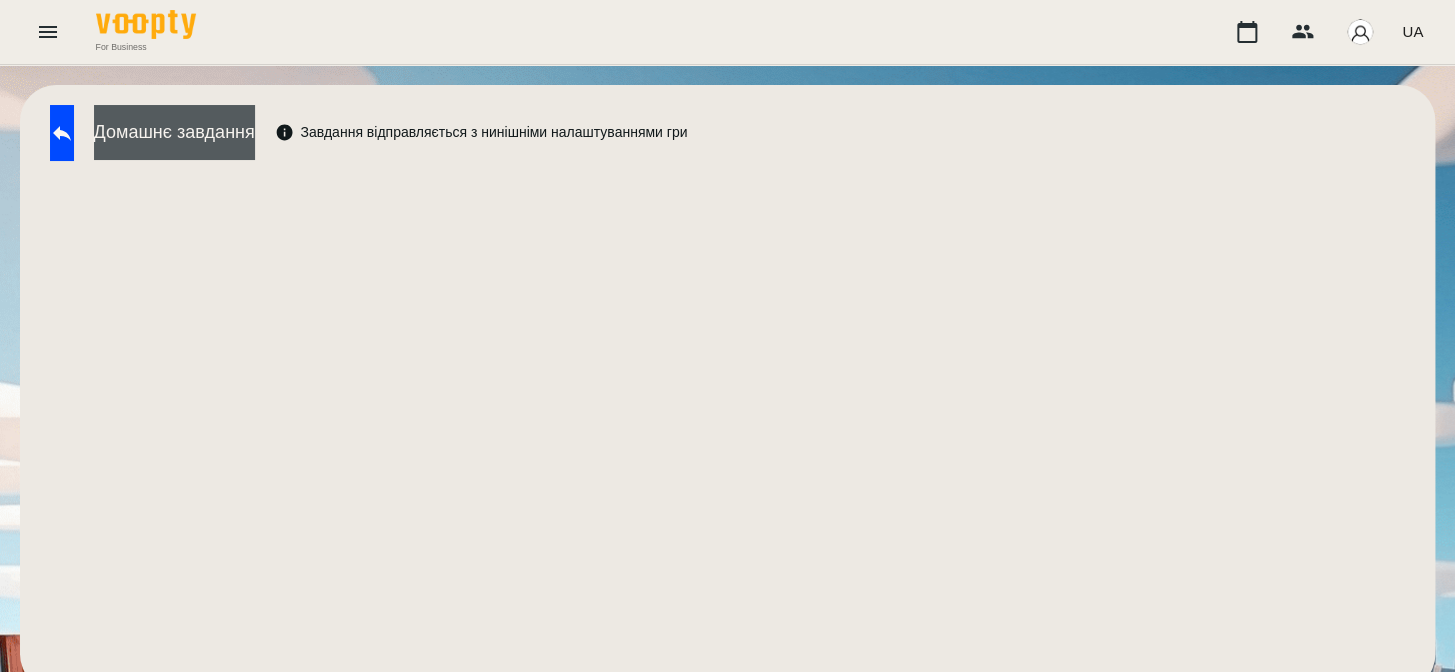 click on "Домашнє завдання" at bounding box center (174, 132) 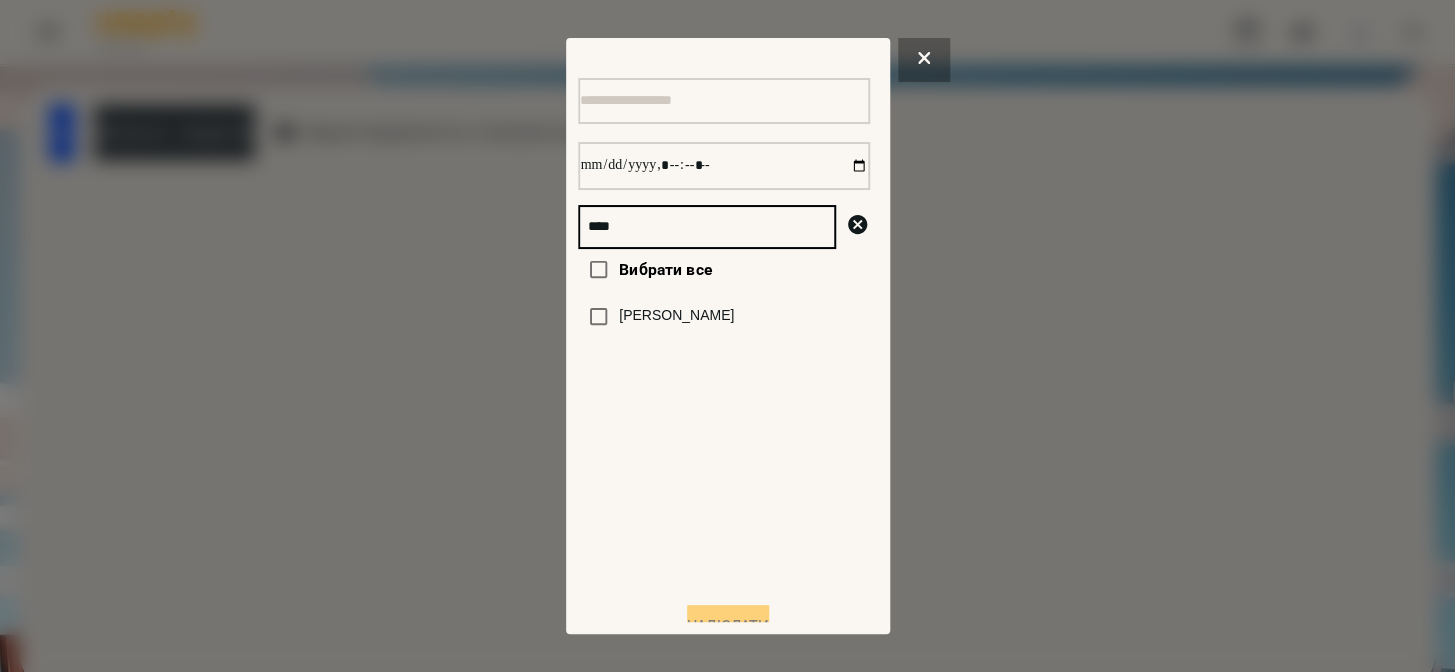 drag, startPoint x: 636, startPoint y: 233, endPoint x: 539, endPoint y: 233, distance: 97 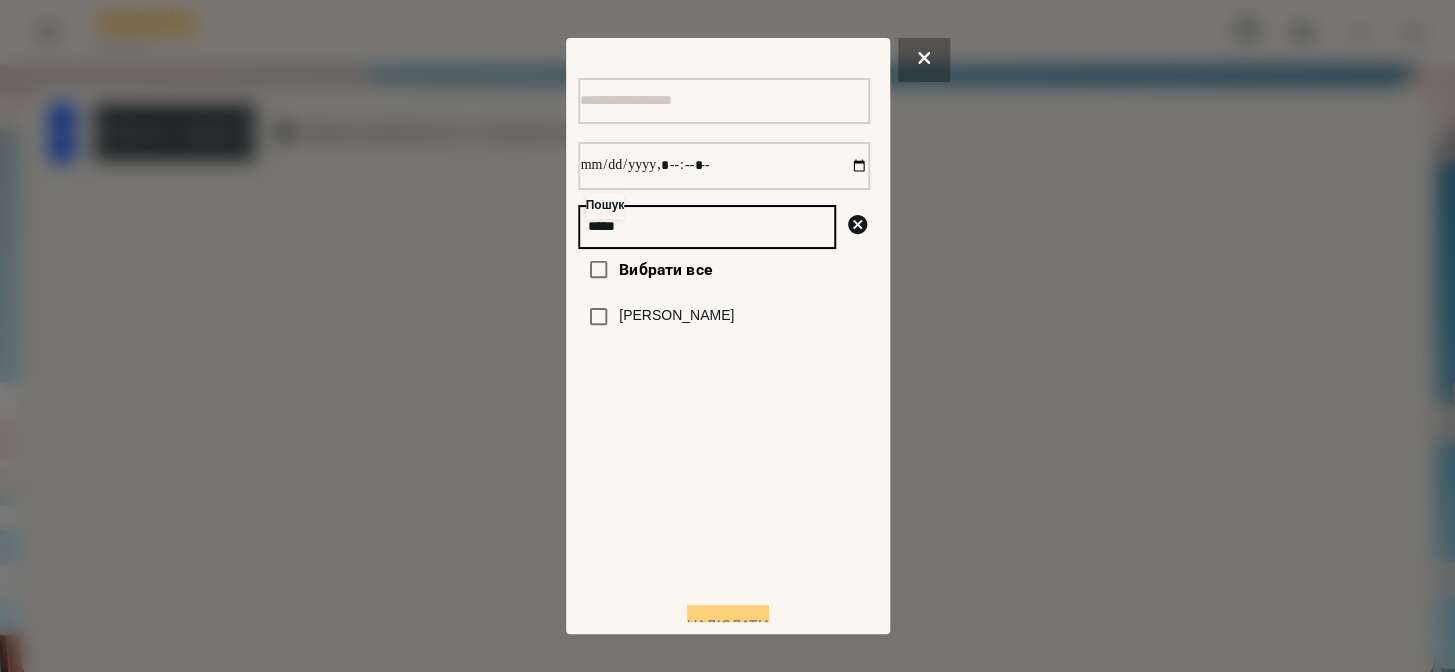 type on "*****" 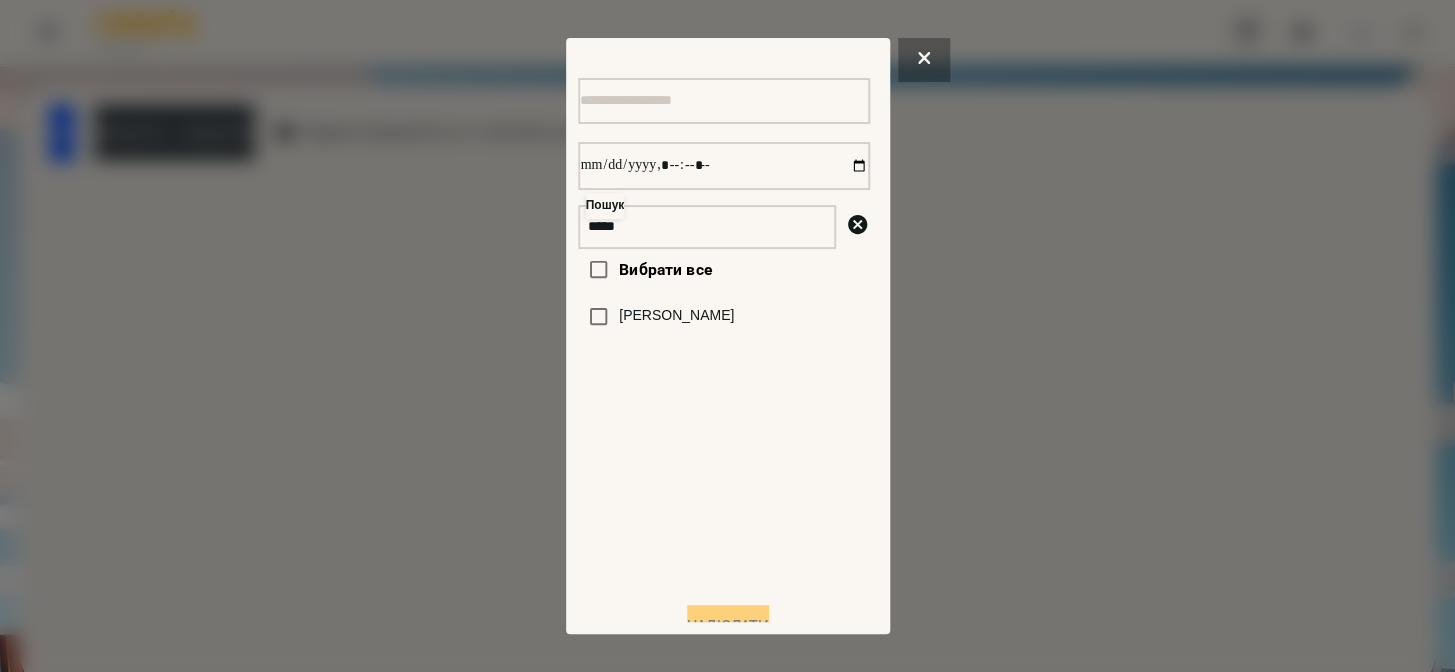click on "[PERSON_NAME]" at bounding box center (676, 316) 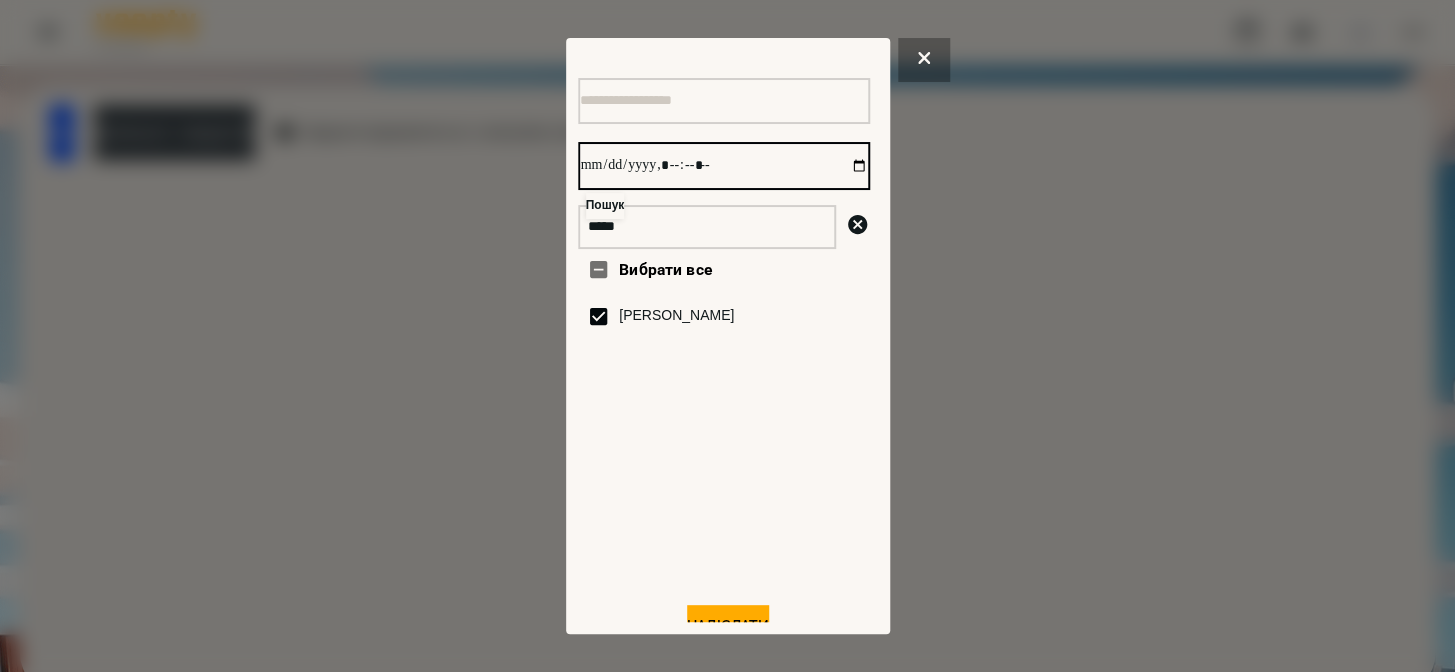 click at bounding box center [724, 166] 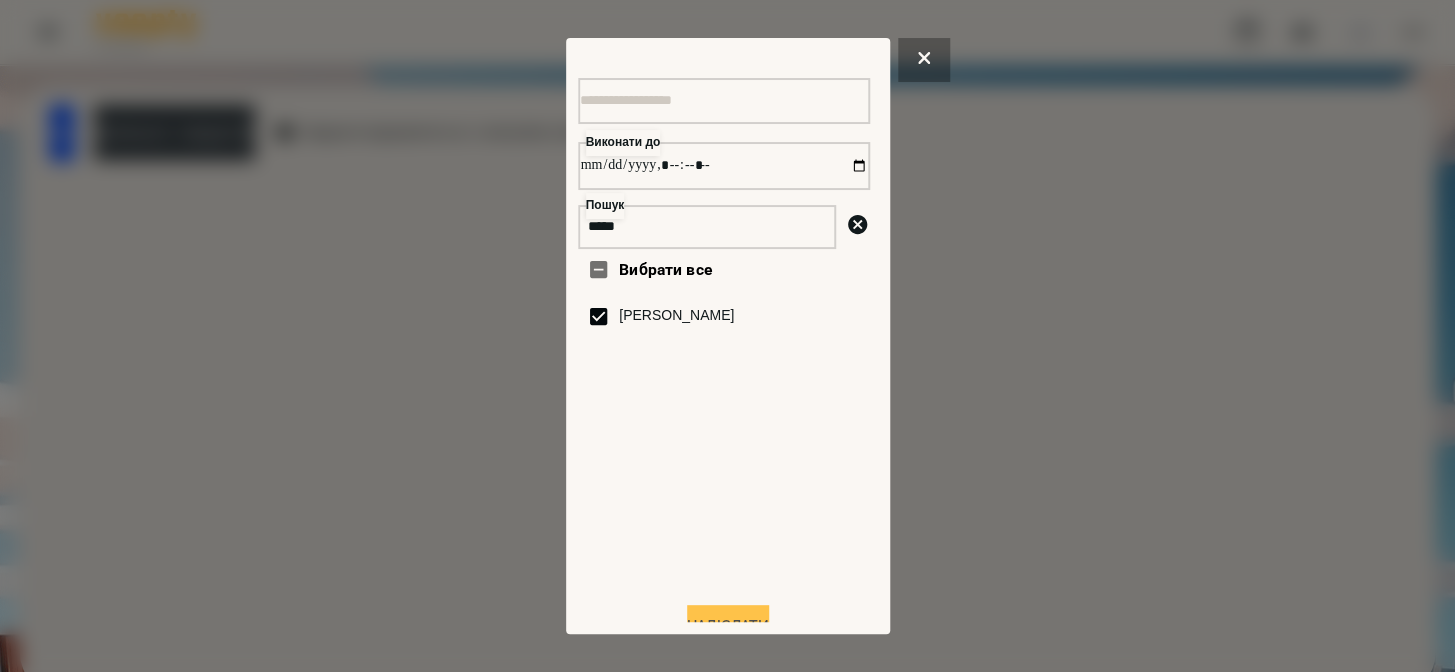 type on "**********" 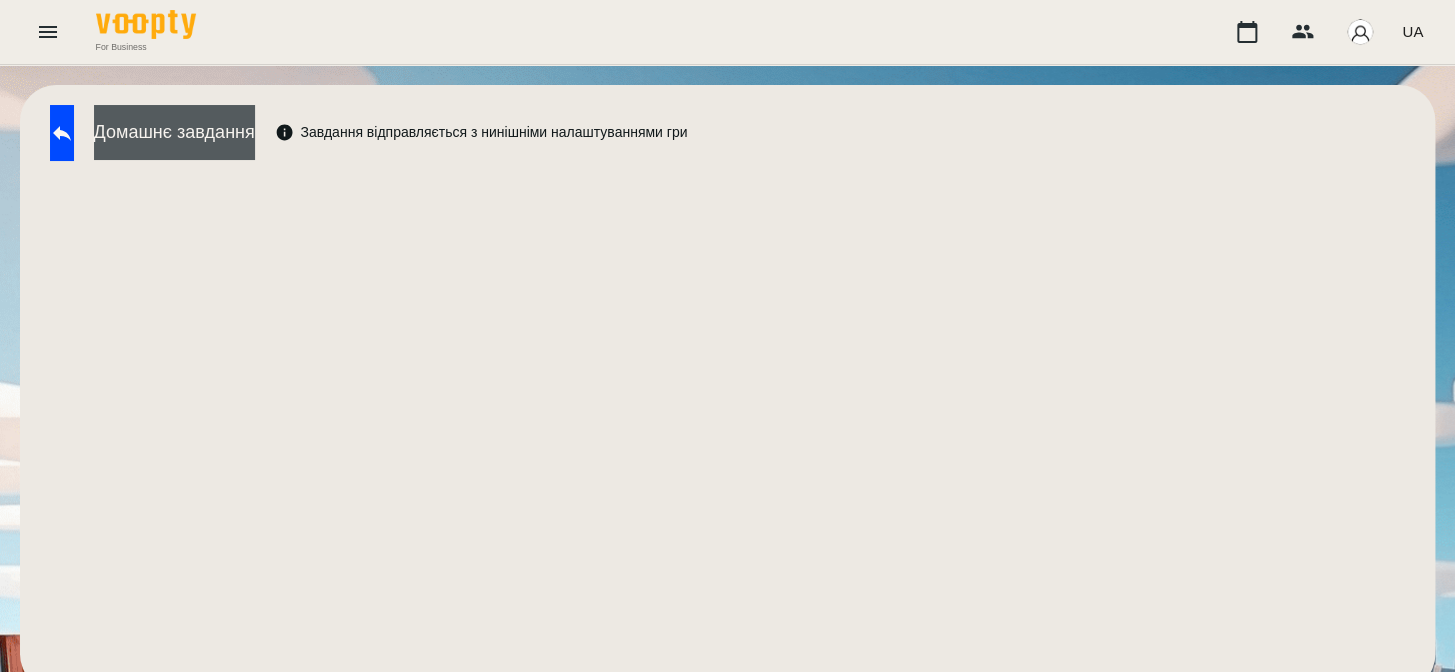 click on "Домашнє завдання" at bounding box center (174, 132) 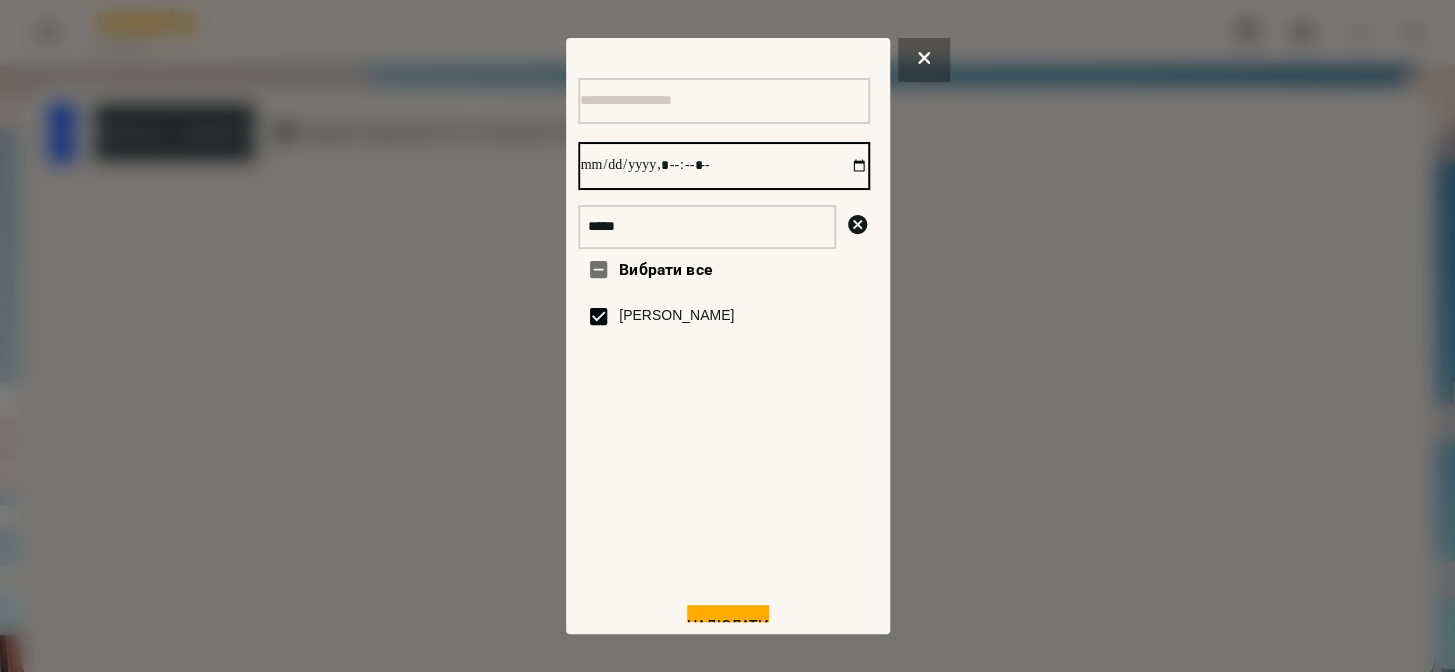 click at bounding box center (724, 166) 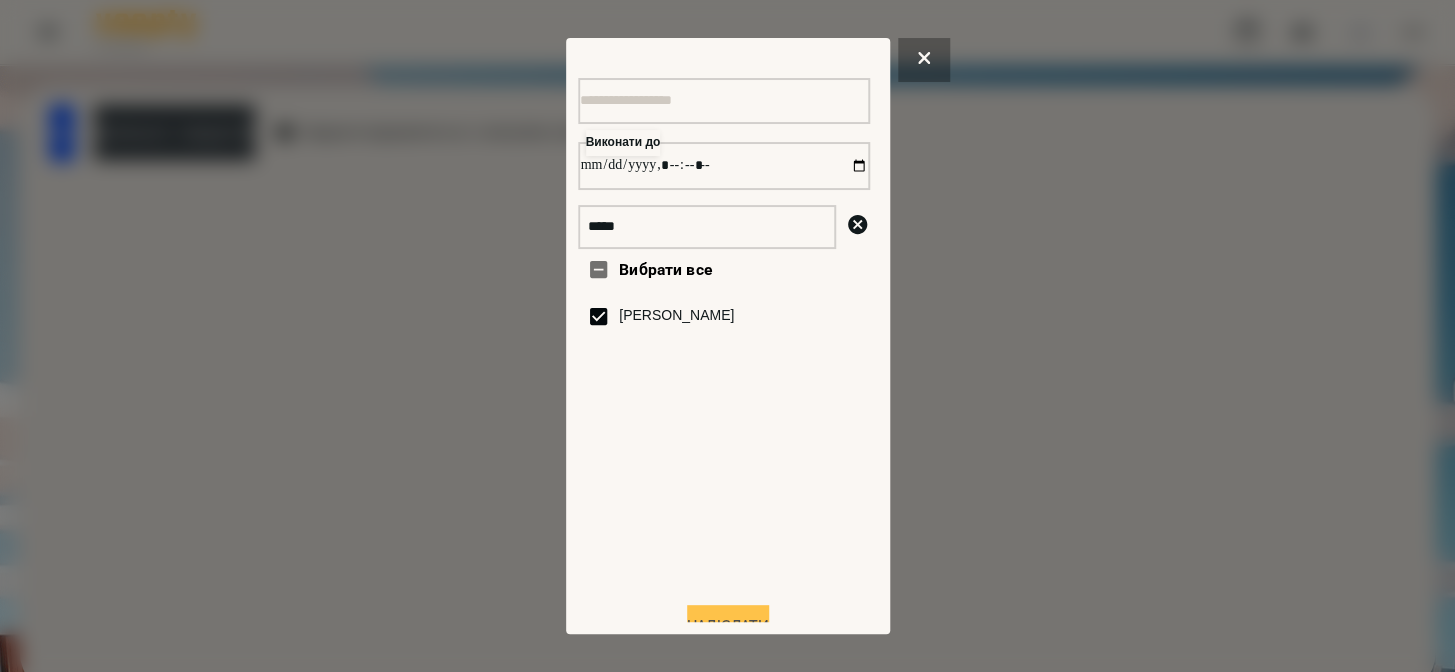 type on "**********" 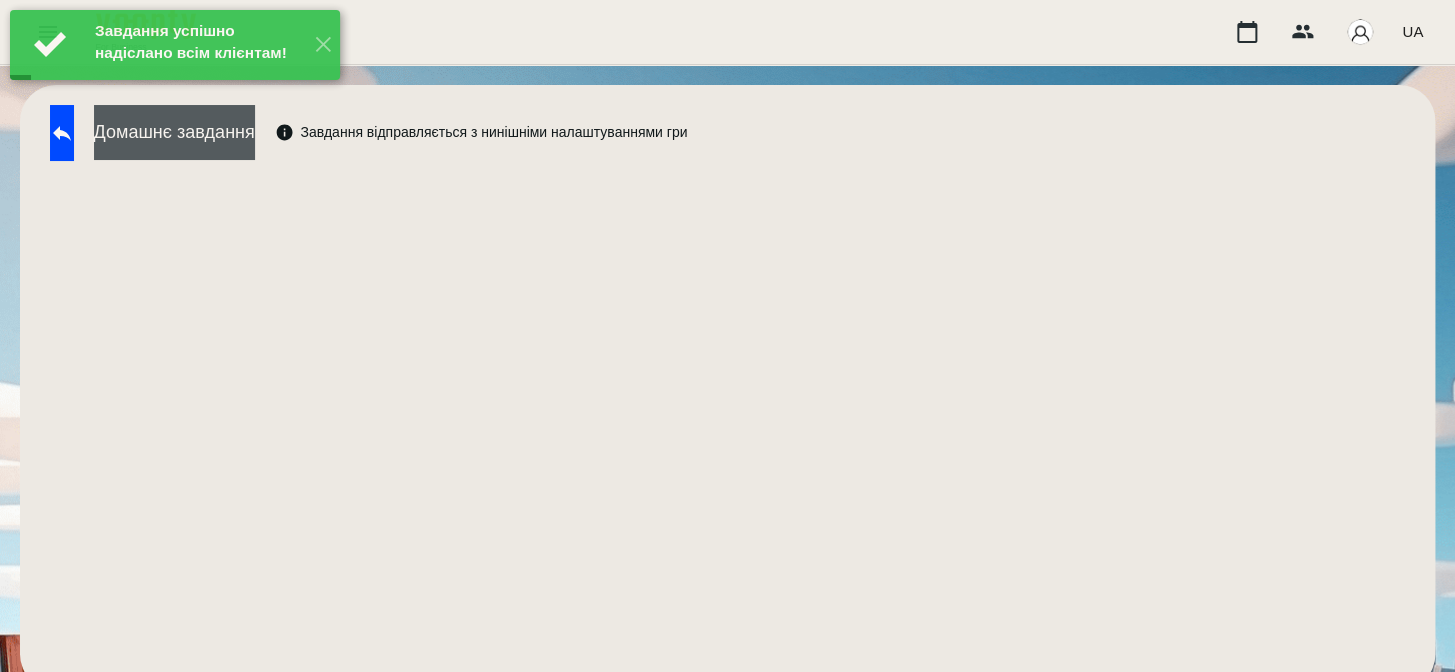 click on "Домашнє завдання" at bounding box center (174, 132) 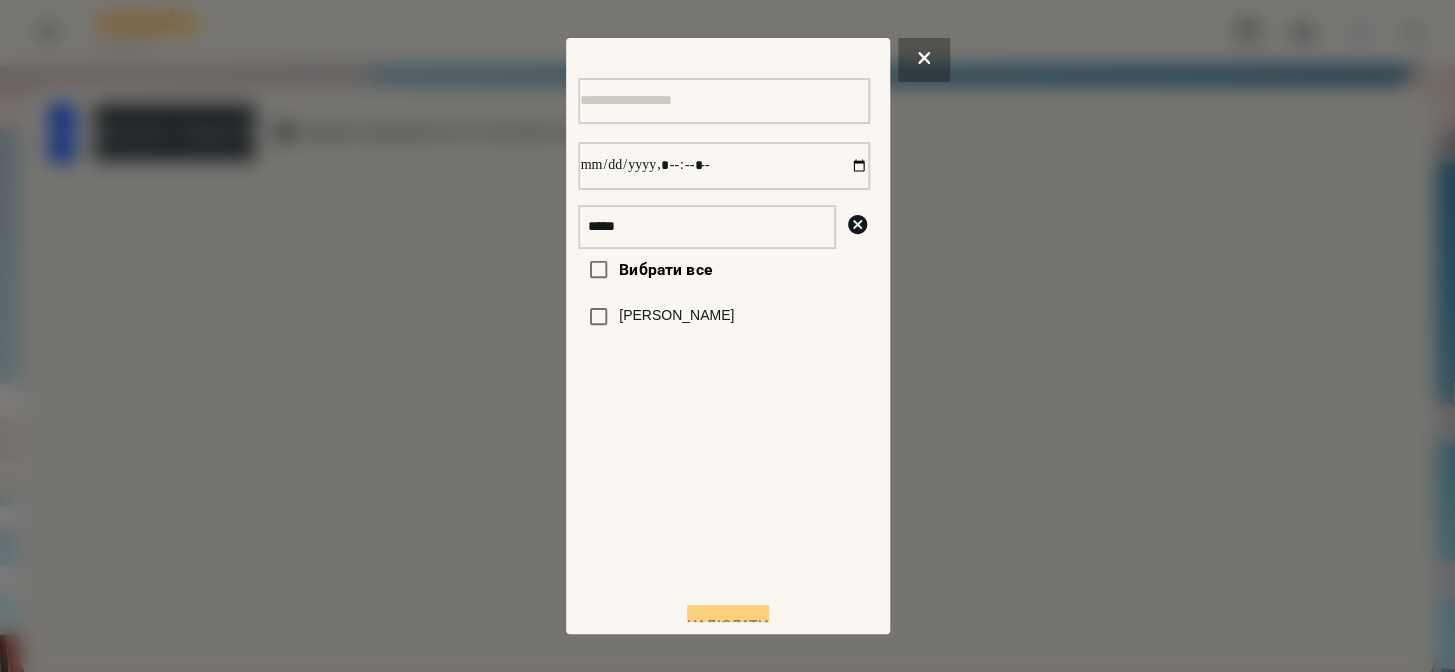 click on "[PERSON_NAME]" at bounding box center (676, 316) 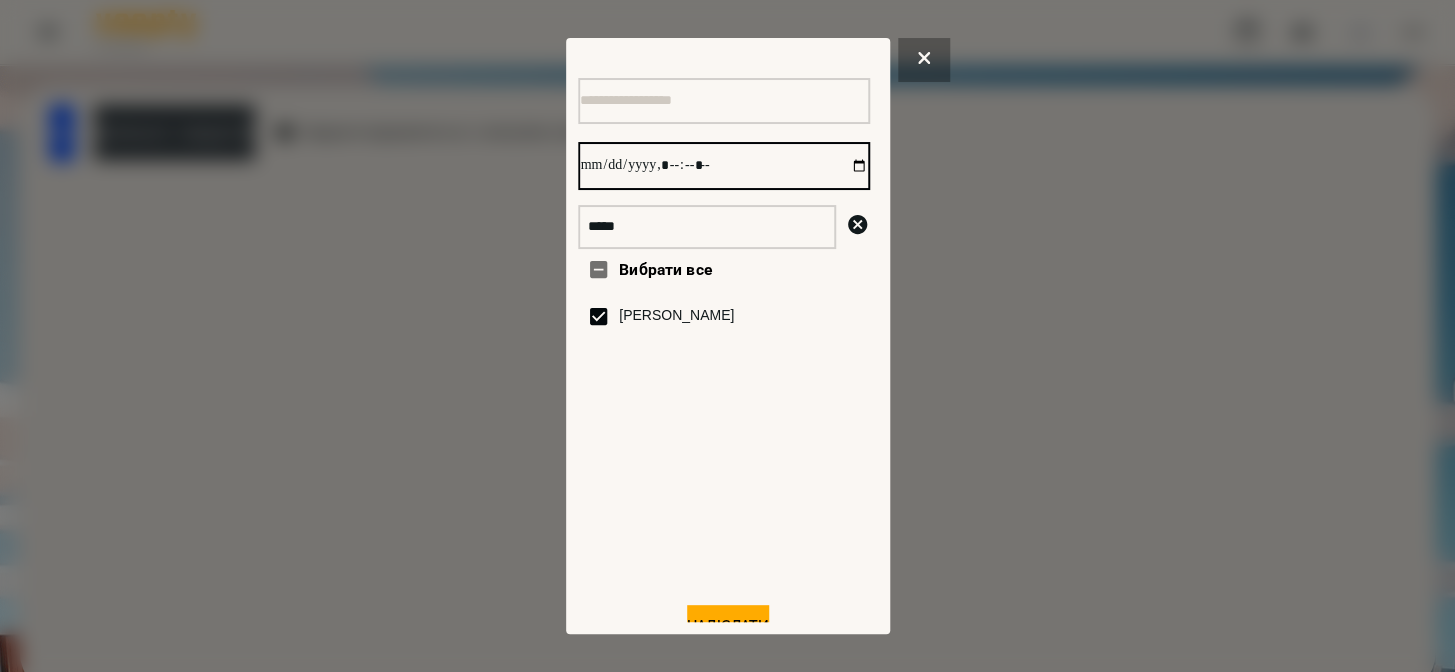 click at bounding box center [724, 166] 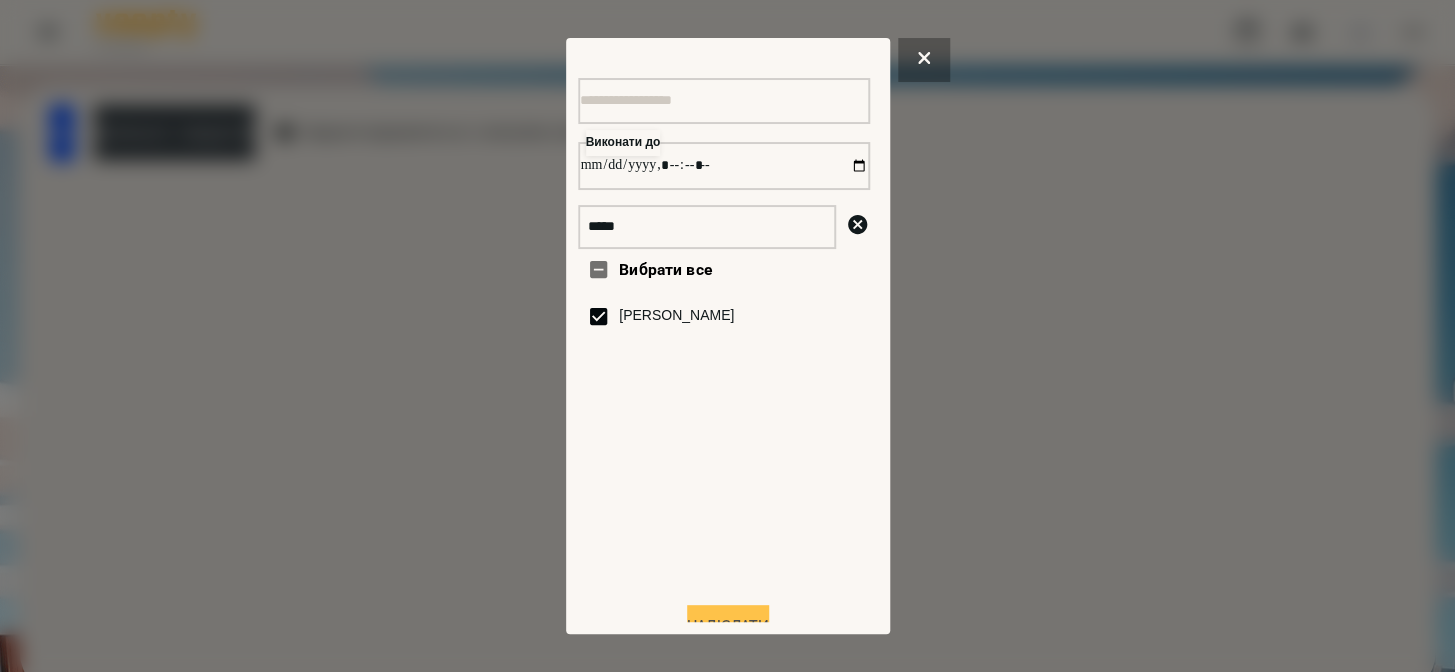 type on "**********" 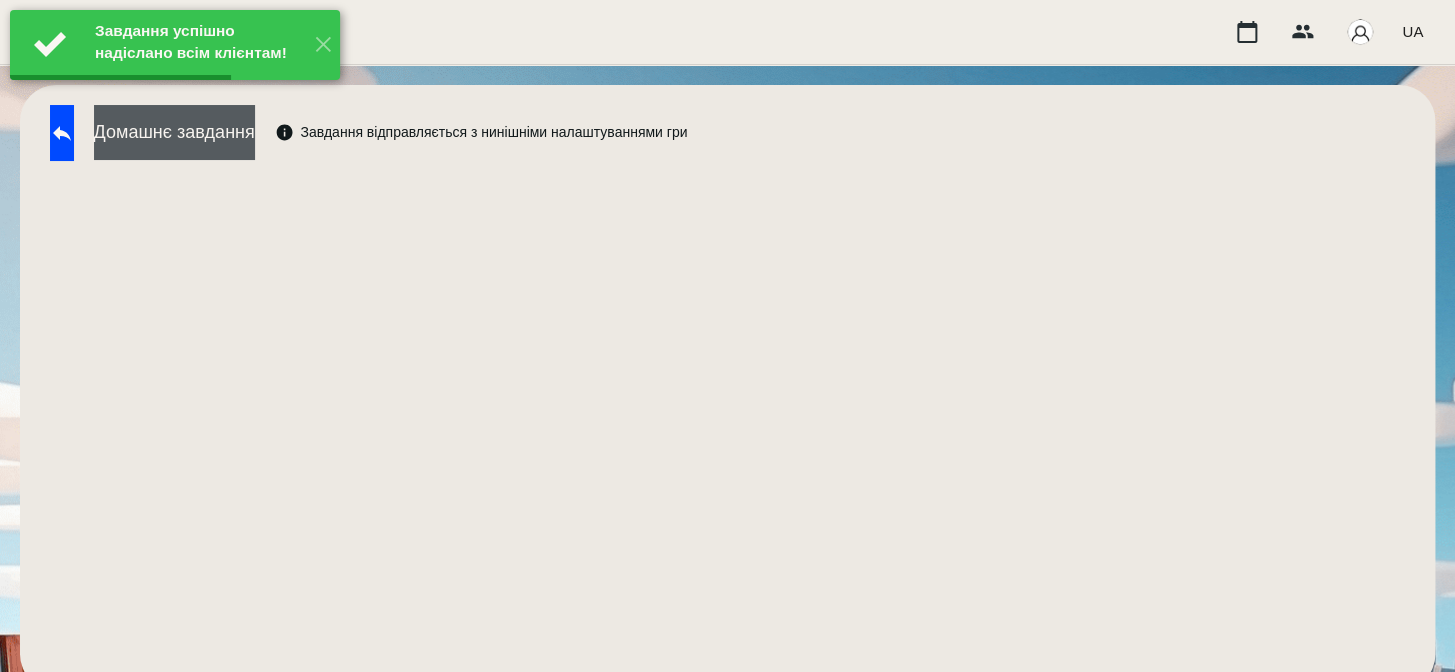 click on "Домашнє завдання" at bounding box center (174, 132) 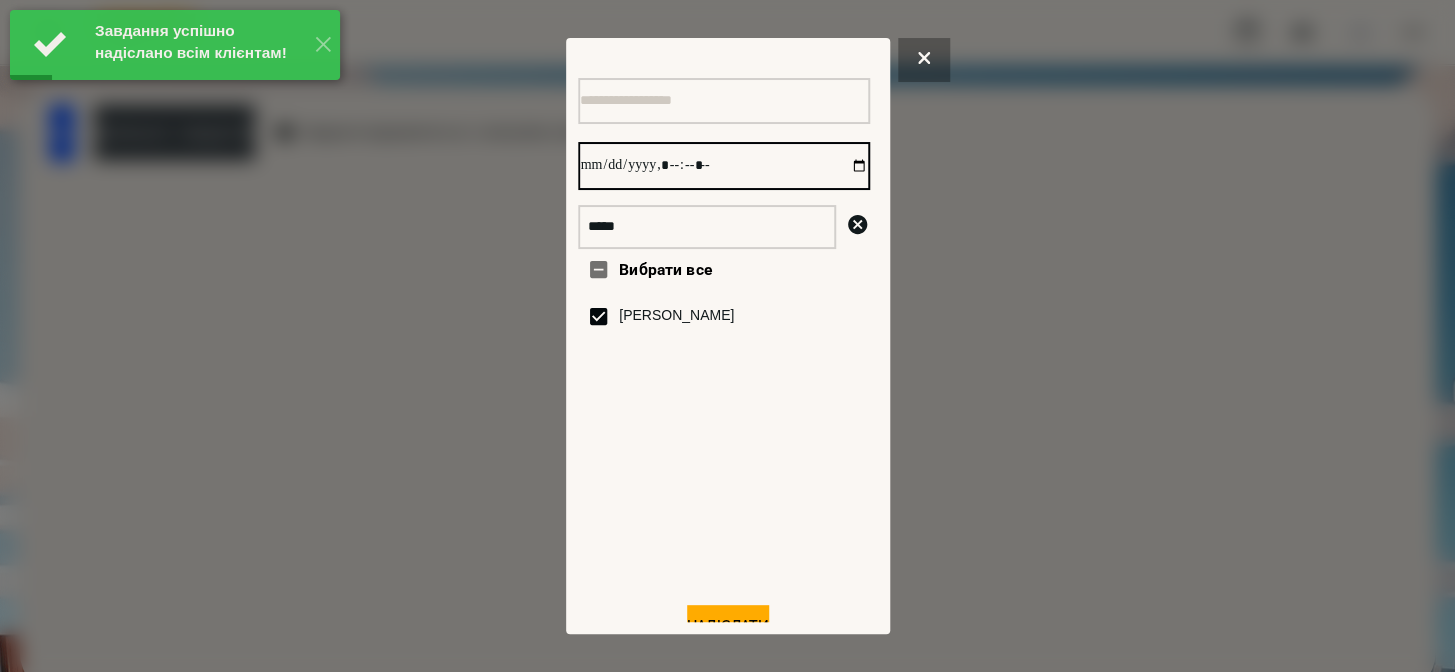 click at bounding box center [724, 166] 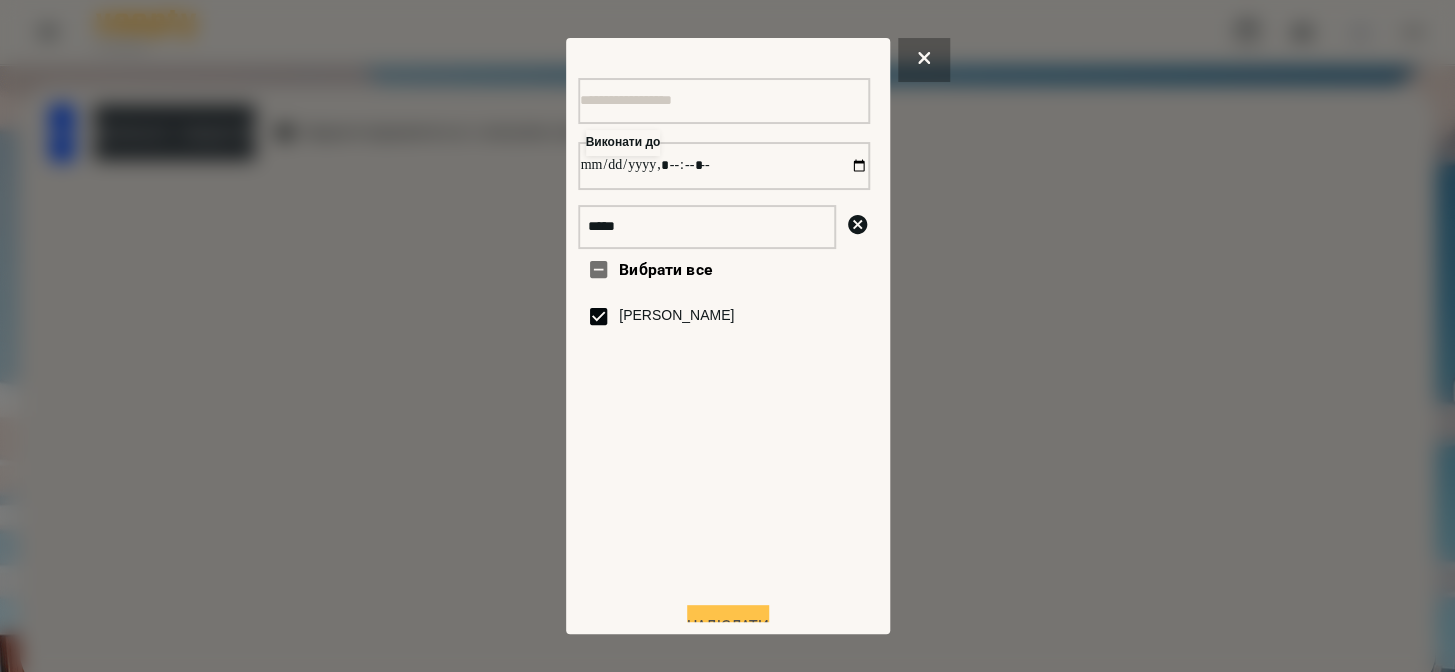 type on "**********" 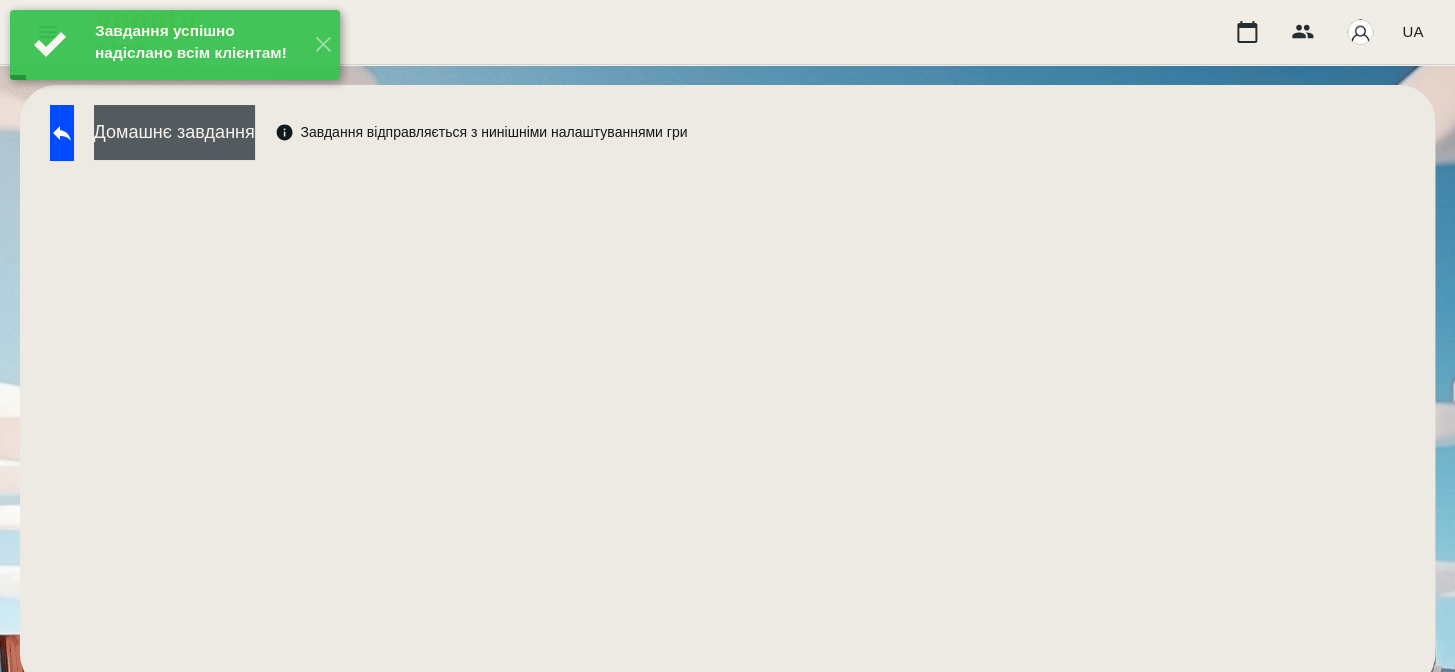 click on "Домашнє завдання" at bounding box center (174, 132) 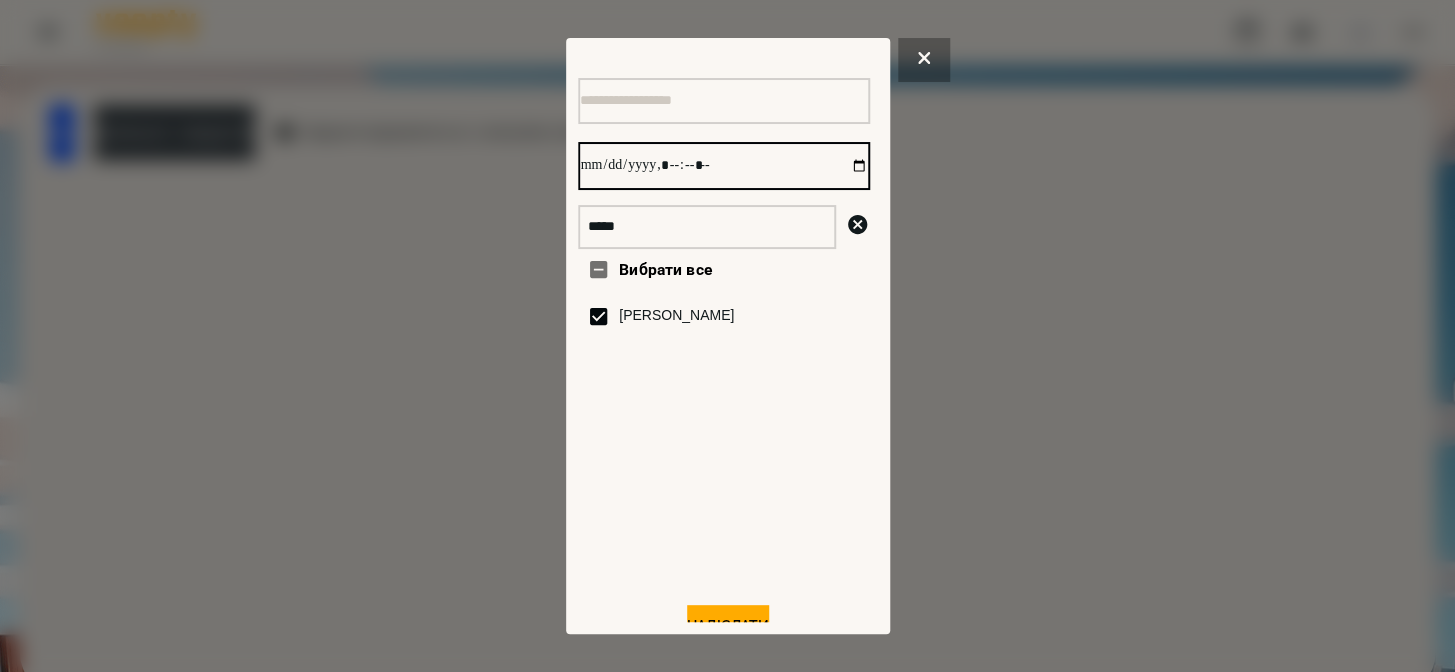 click at bounding box center (724, 166) 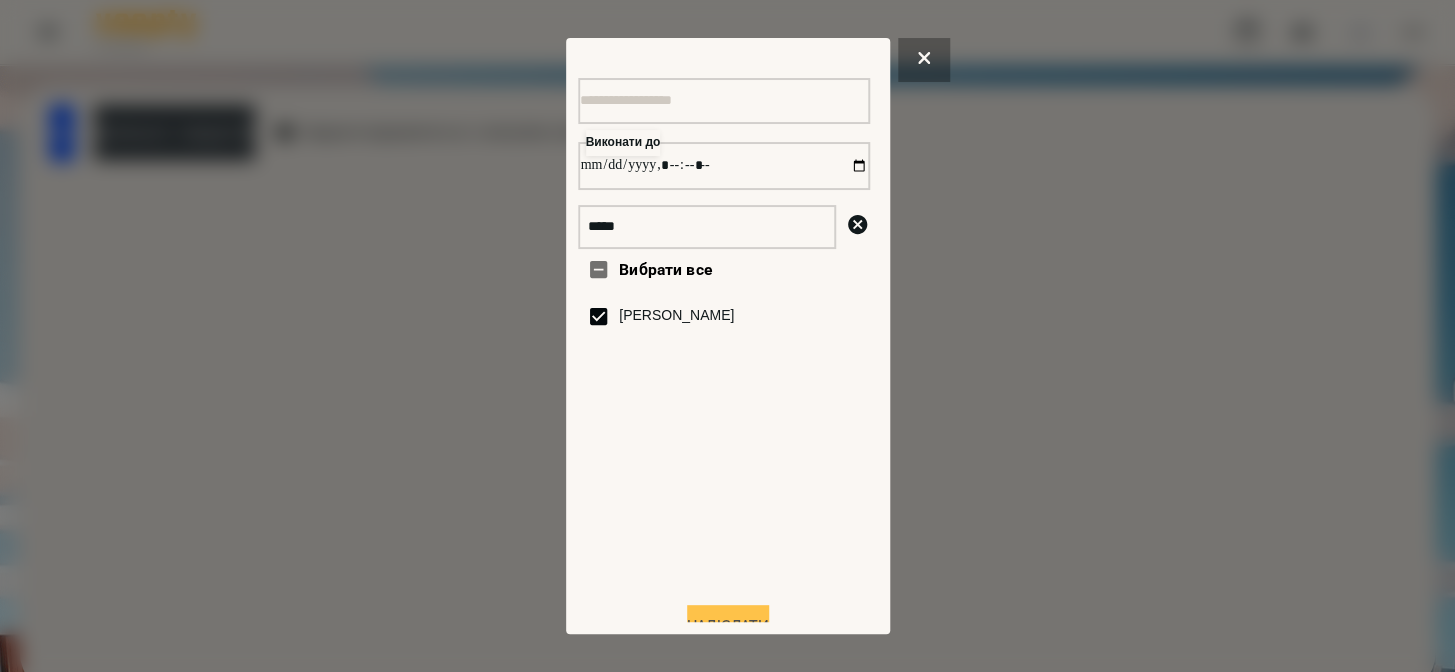 type on "**********" 